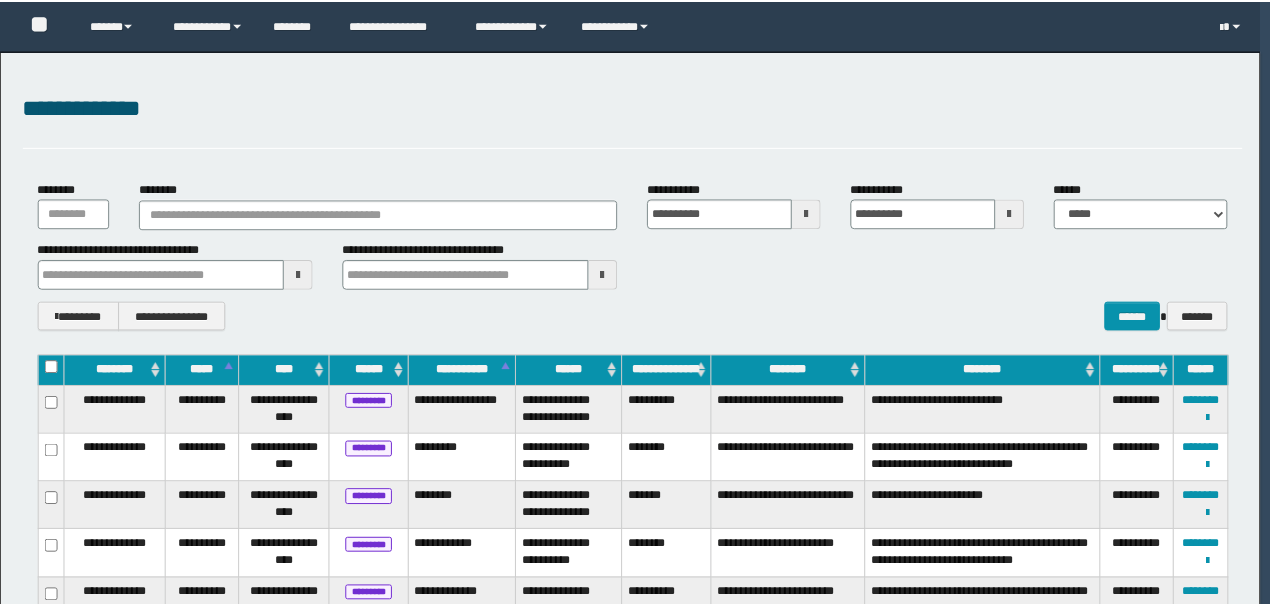 scroll, scrollTop: 0, scrollLeft: 0, axis: both 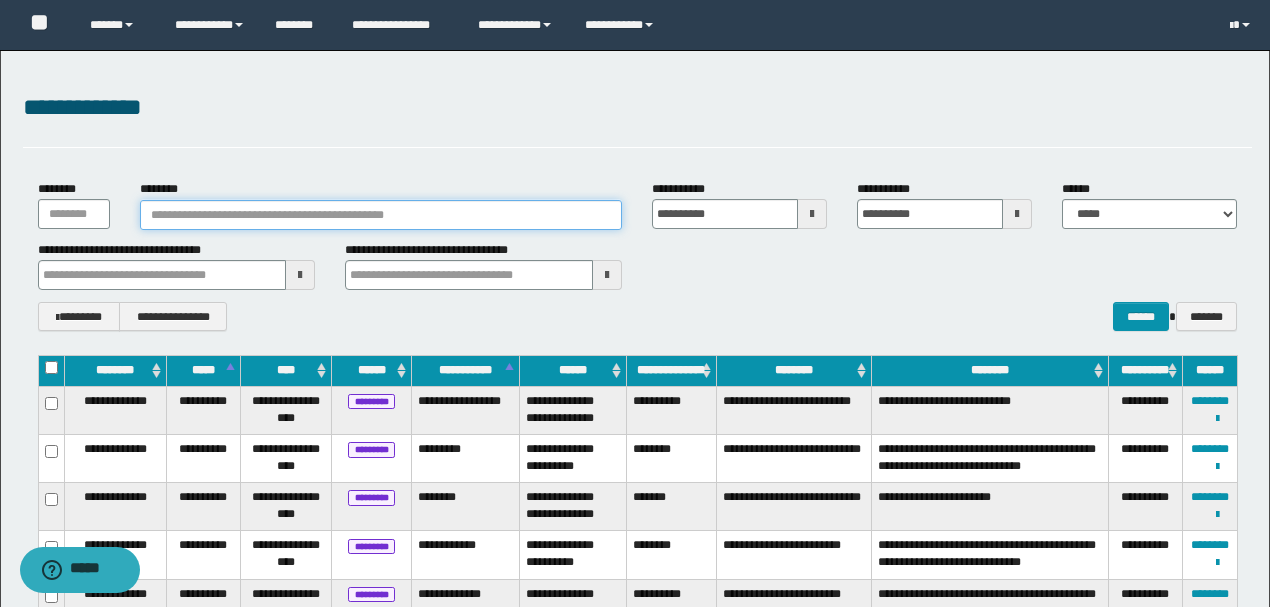click on "********" at bounding box center (381, 215) 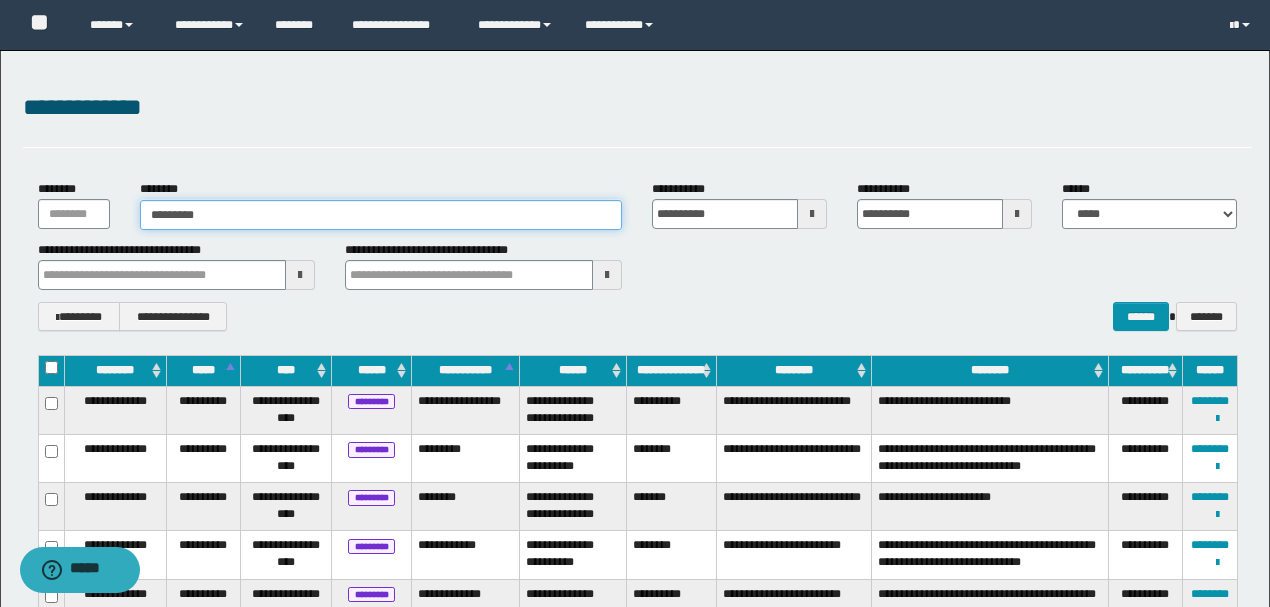 click on "********" at bounding box center [381, 215] 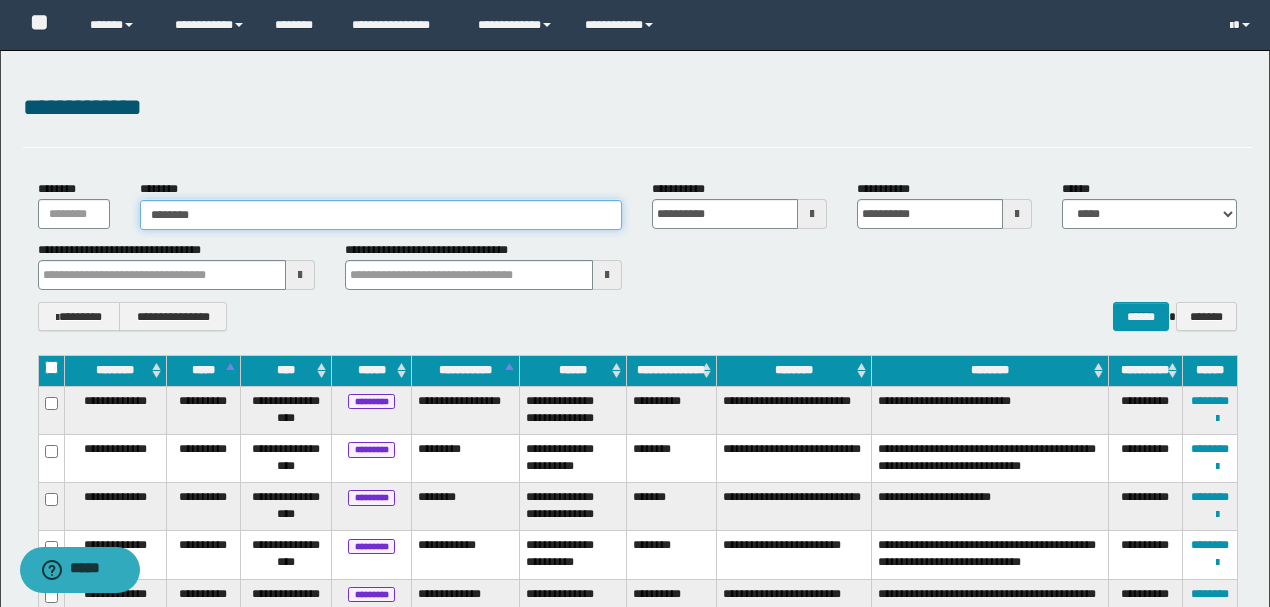 click on "********" at bounding box center [381, 215] 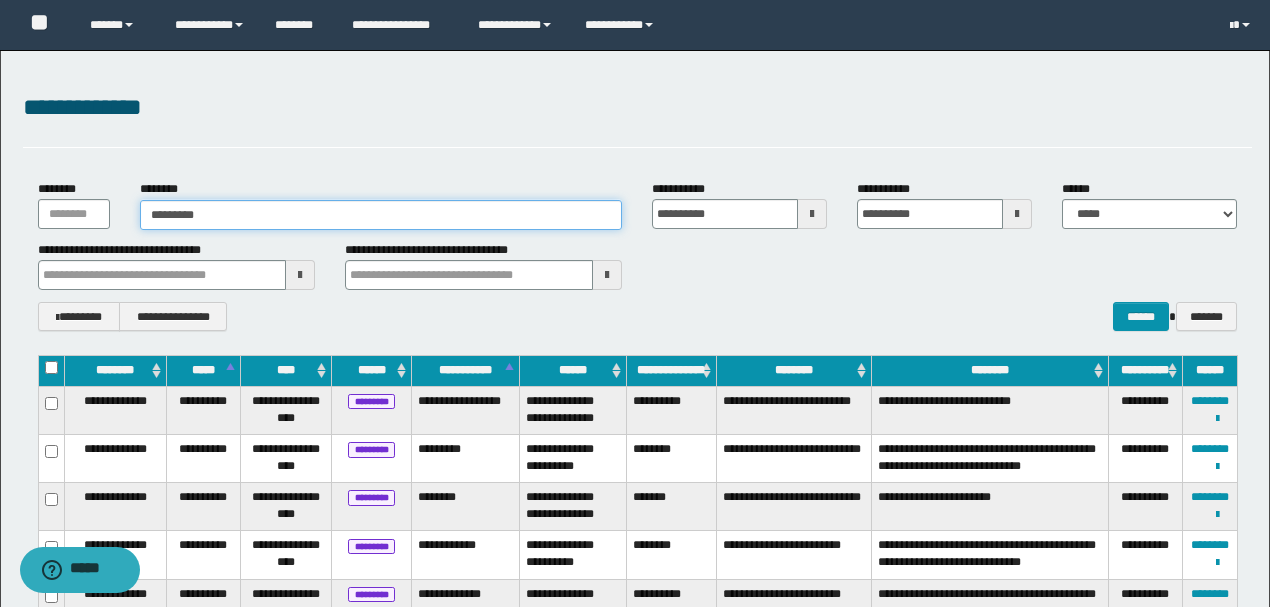 drag, startPoint x: 330, startPoint y: 218, endPoint x: 48, endPoint y: 206, distance: 282.25522 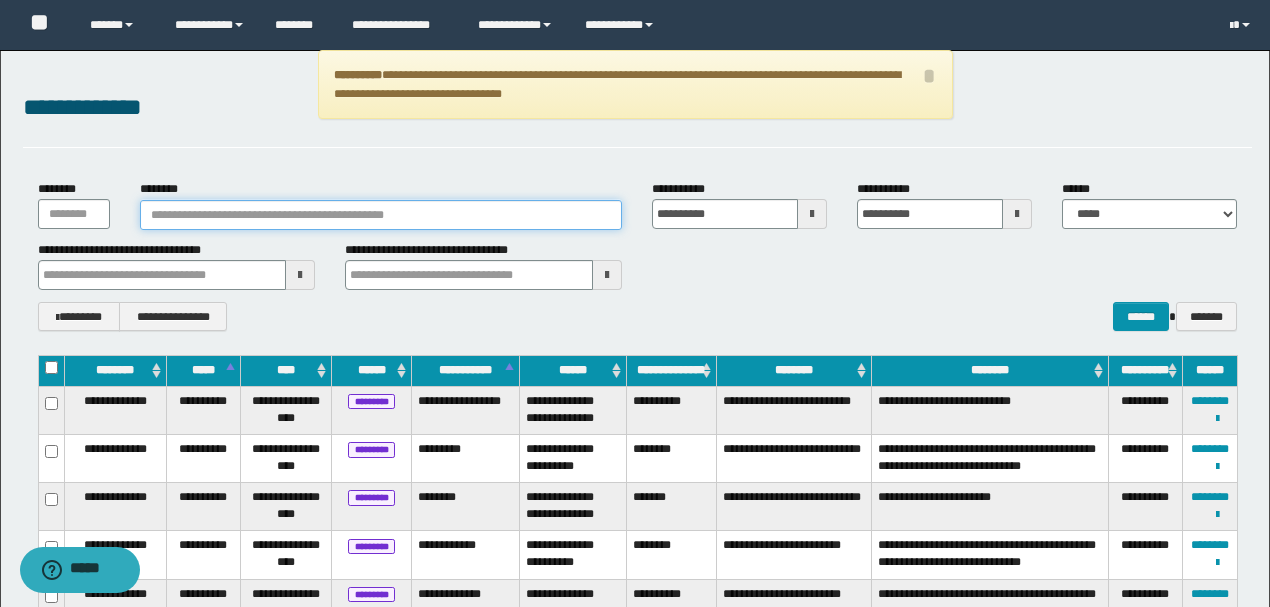 paste on "**********" 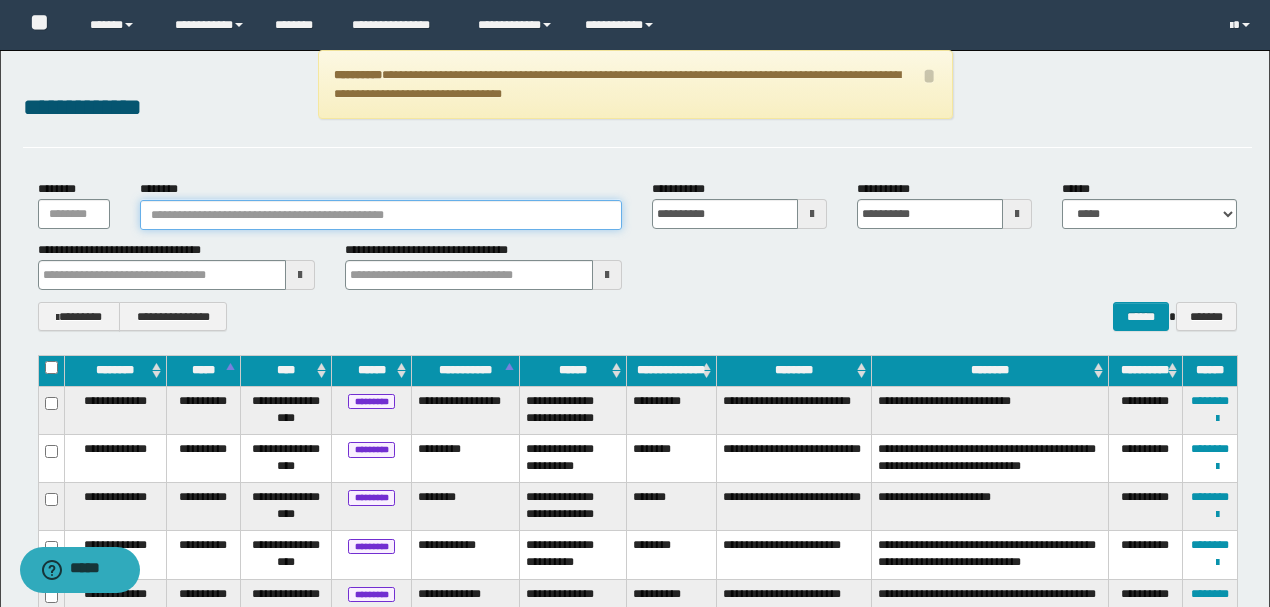 type on "**********" 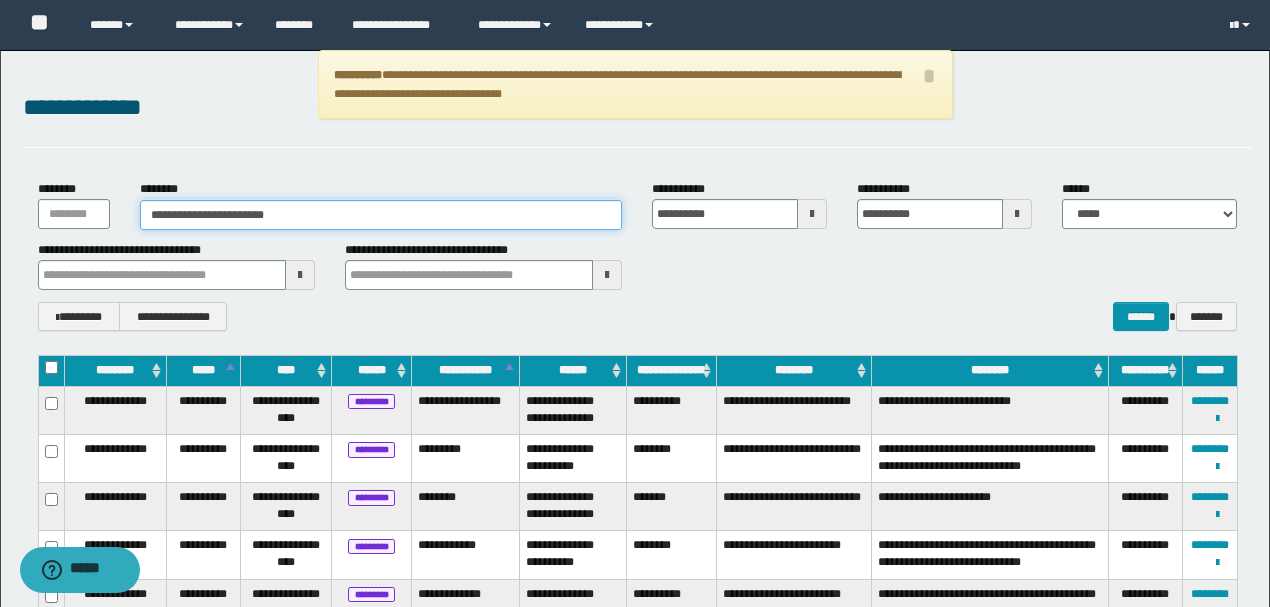 type on "**********" 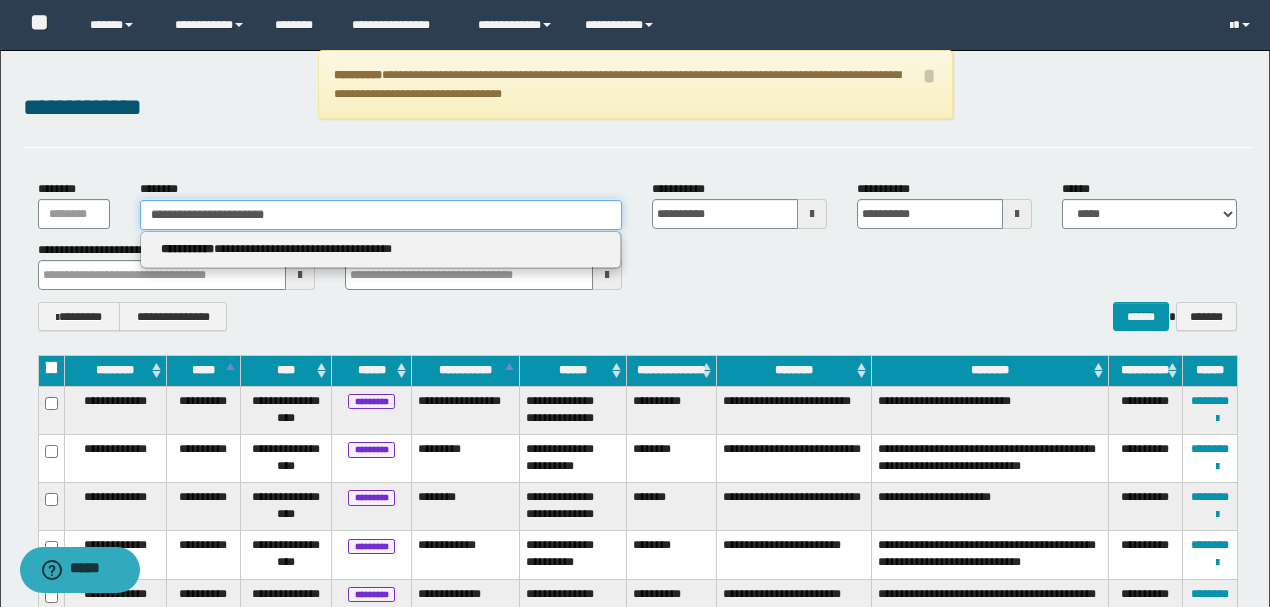 type on "**********" 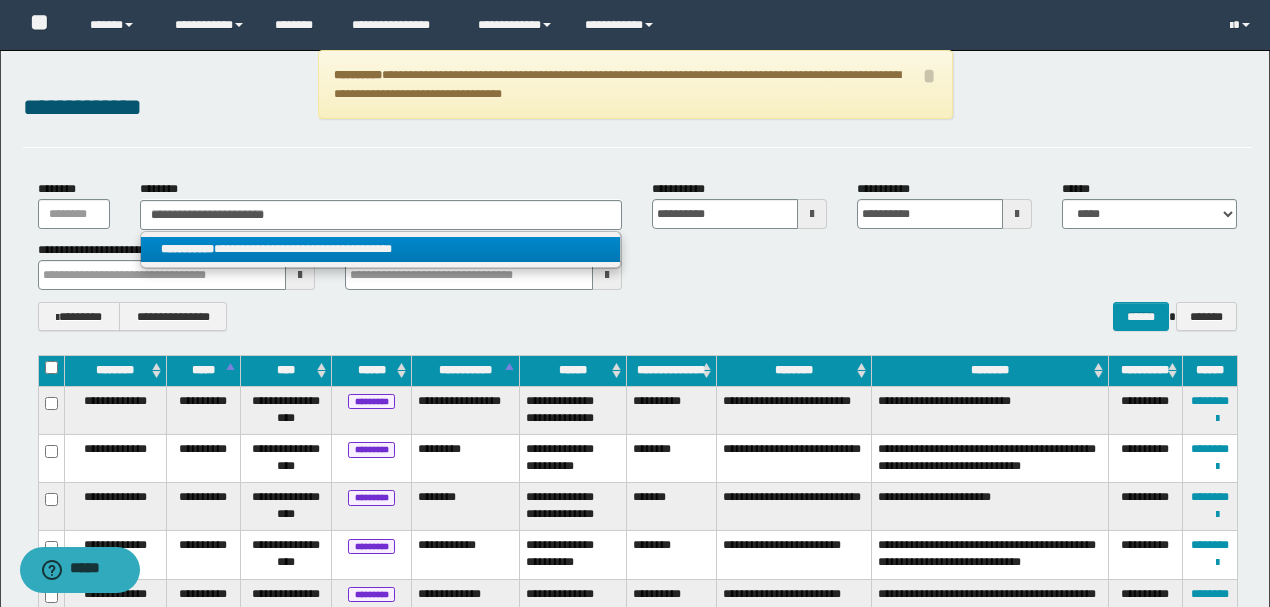 click on "**********" at bounding box center [380, 249] 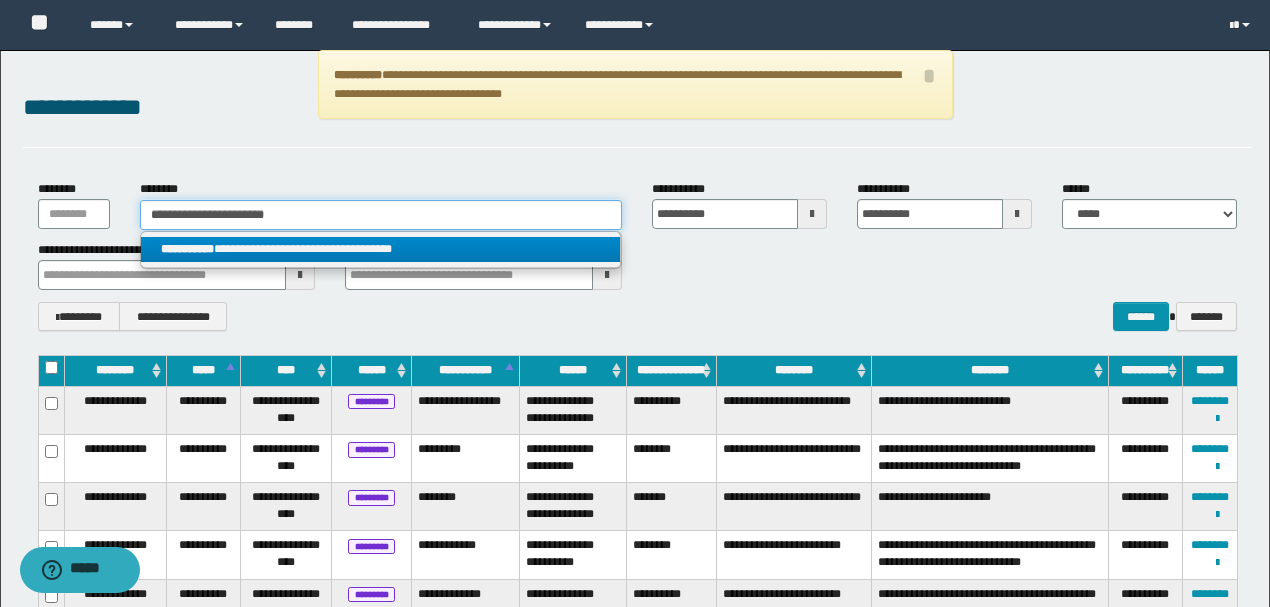type 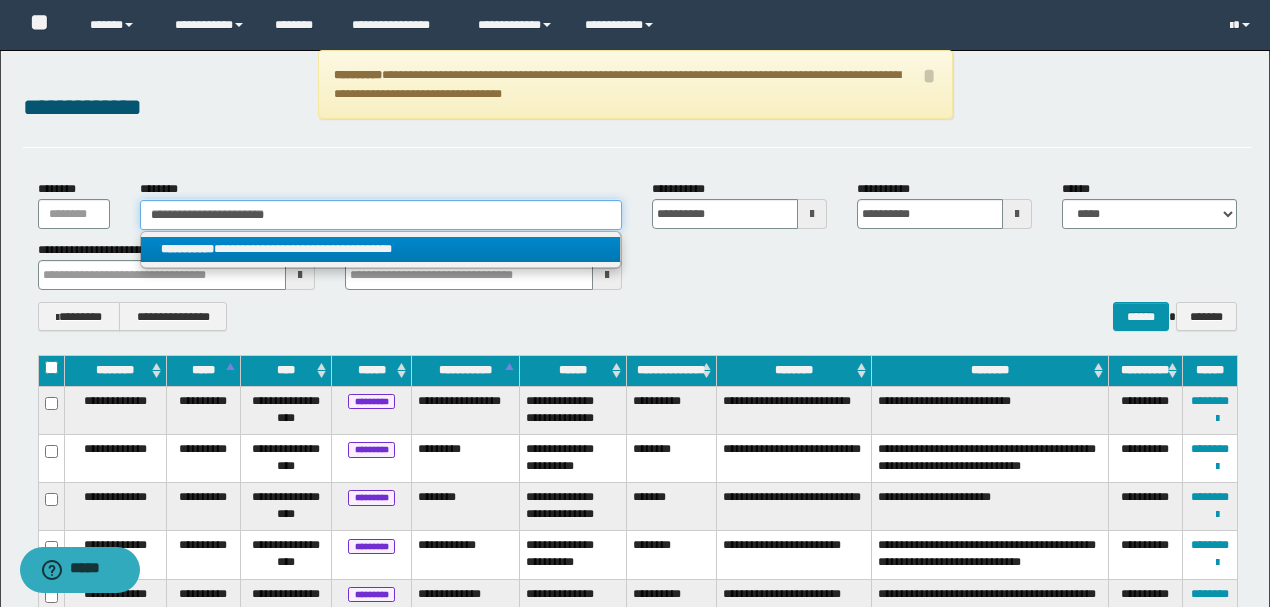 type on "**********" 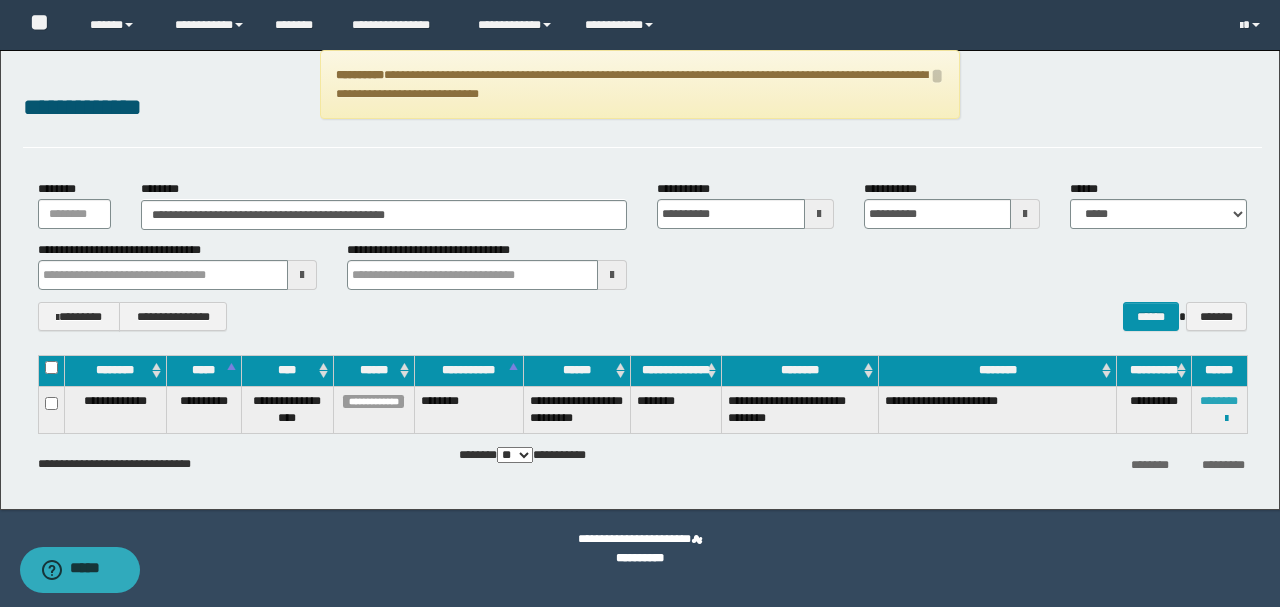 click on "********" at bounding box center [1219, 401] 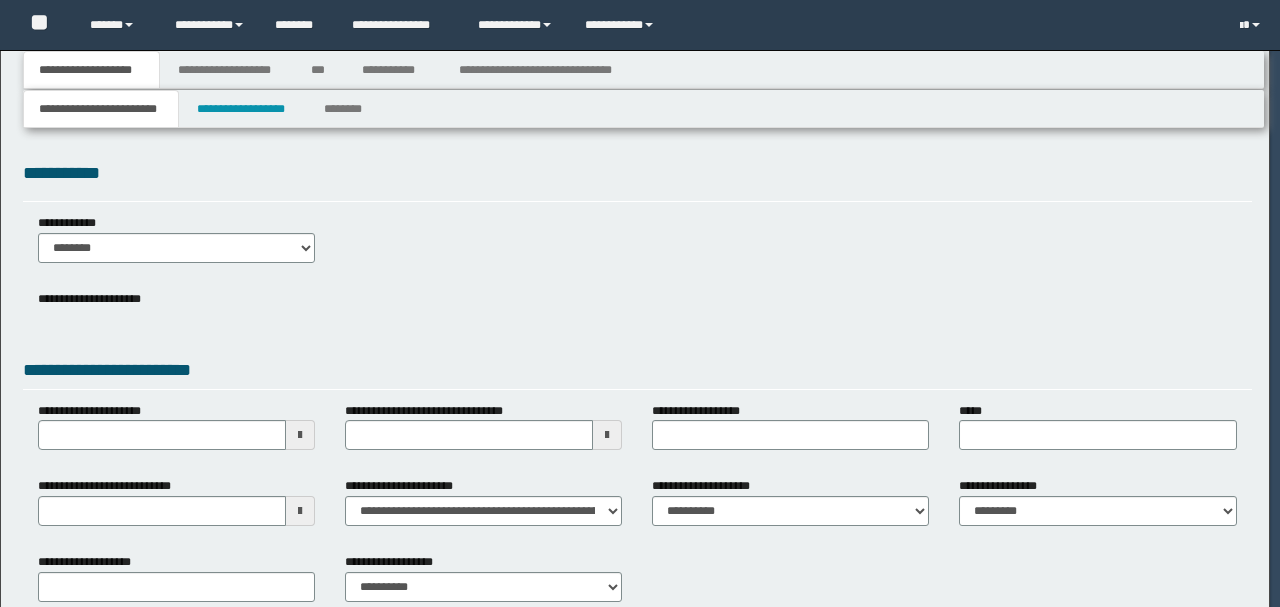 scroll, scrollTop: 0, scrollLeft: 0, axis: both 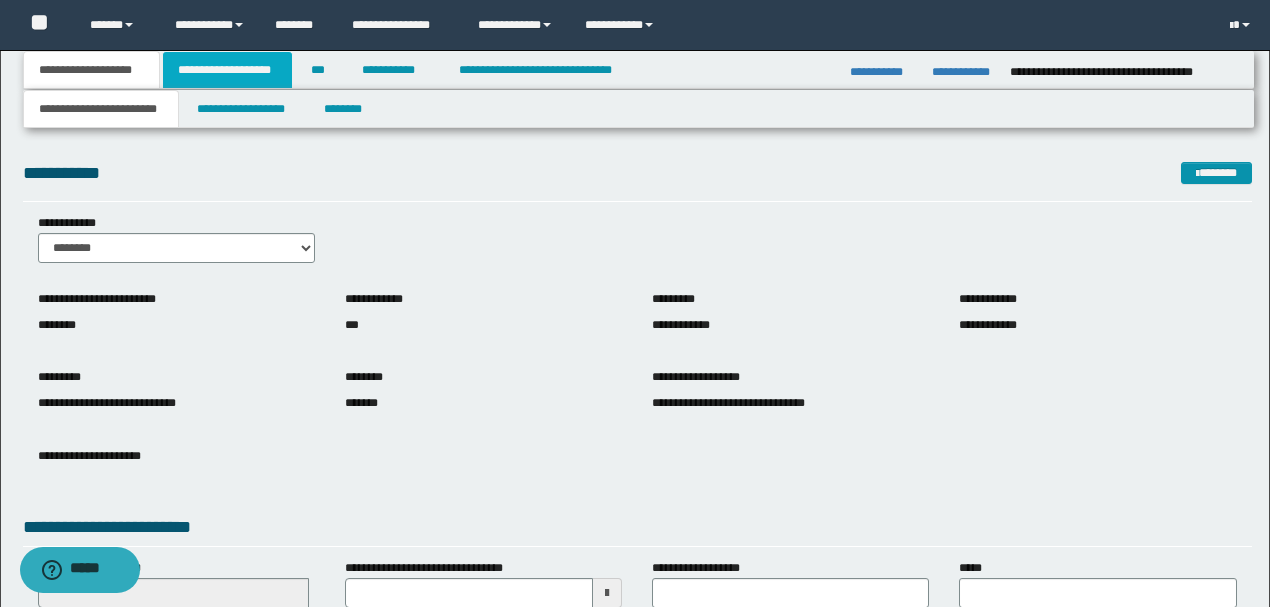 click on "**********" at bounding box center (227, 70) 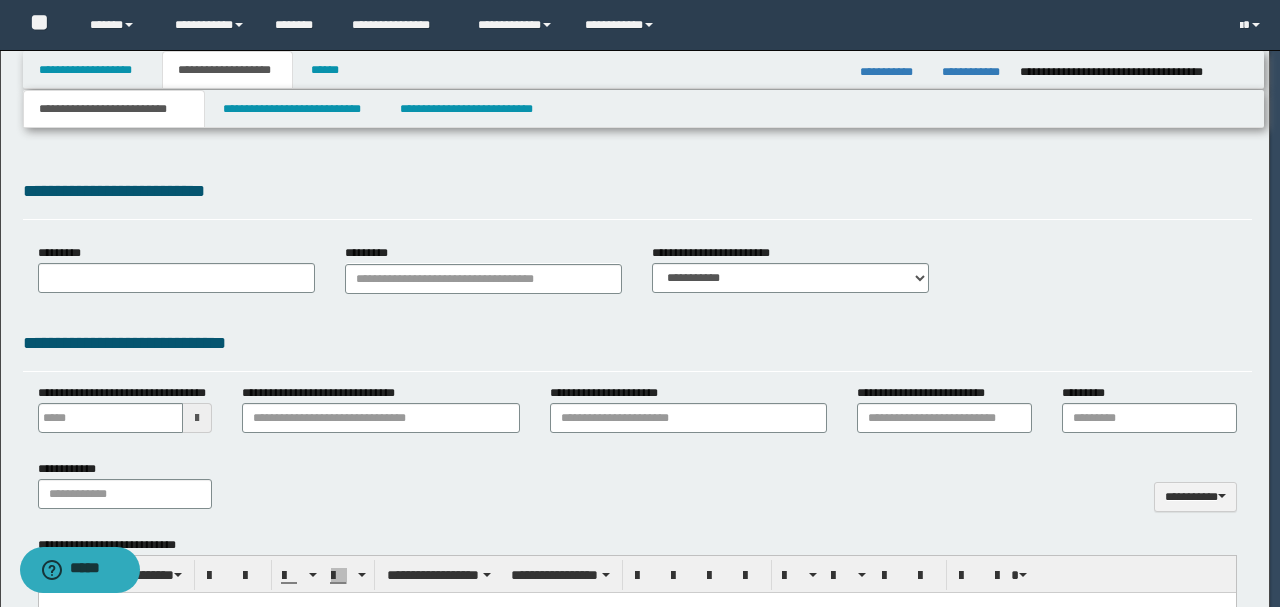 type 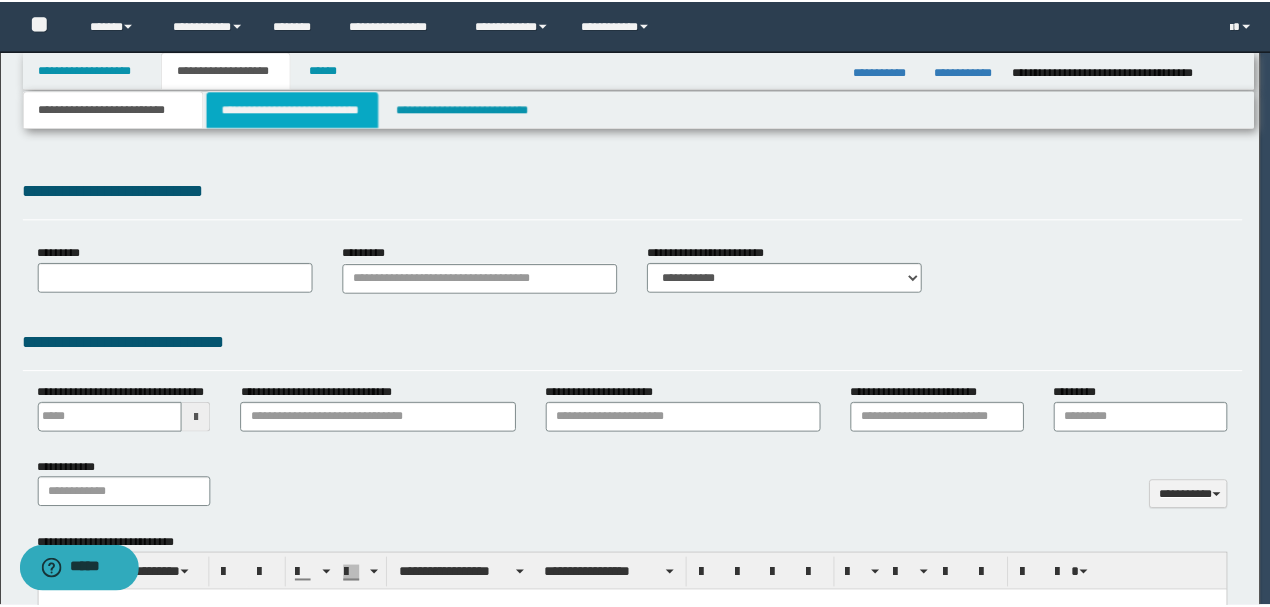 scroll, scrollTop: 0, scrollLeft: 0, axis: both 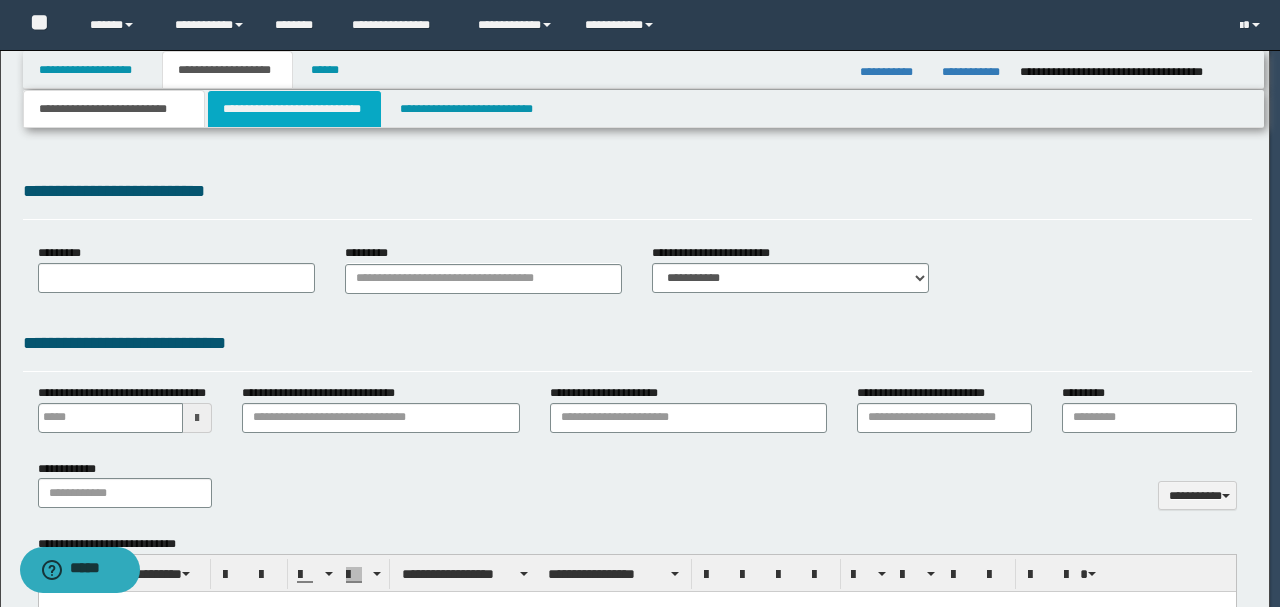 click on "**********" at bounding box center [294, 109] 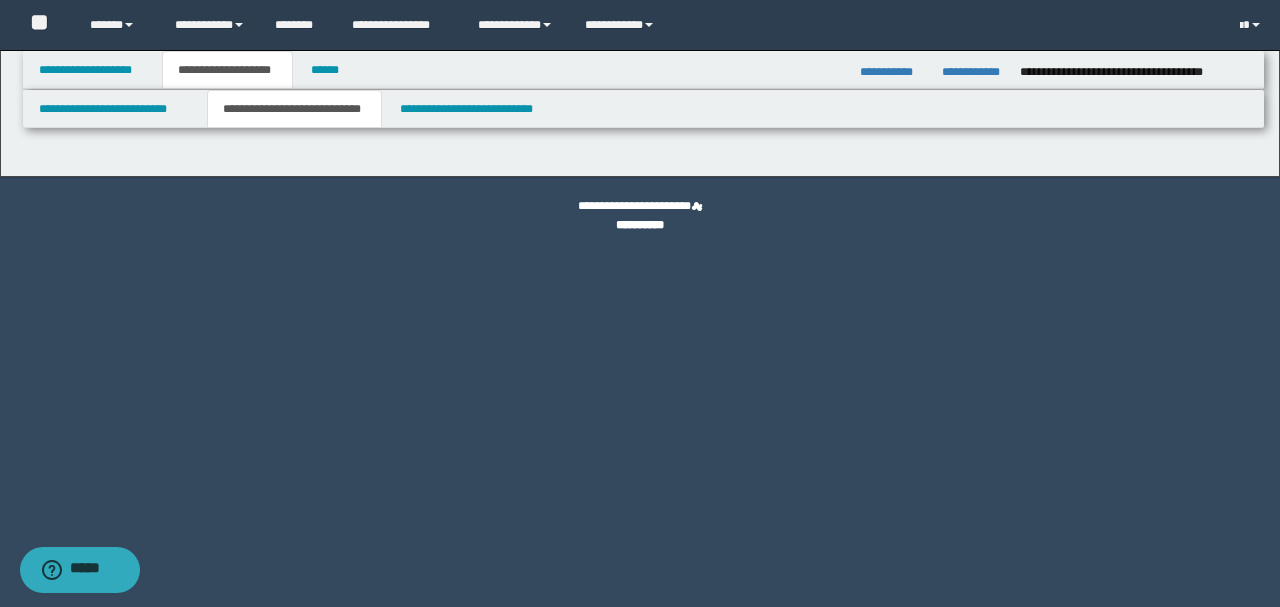 select on "*" 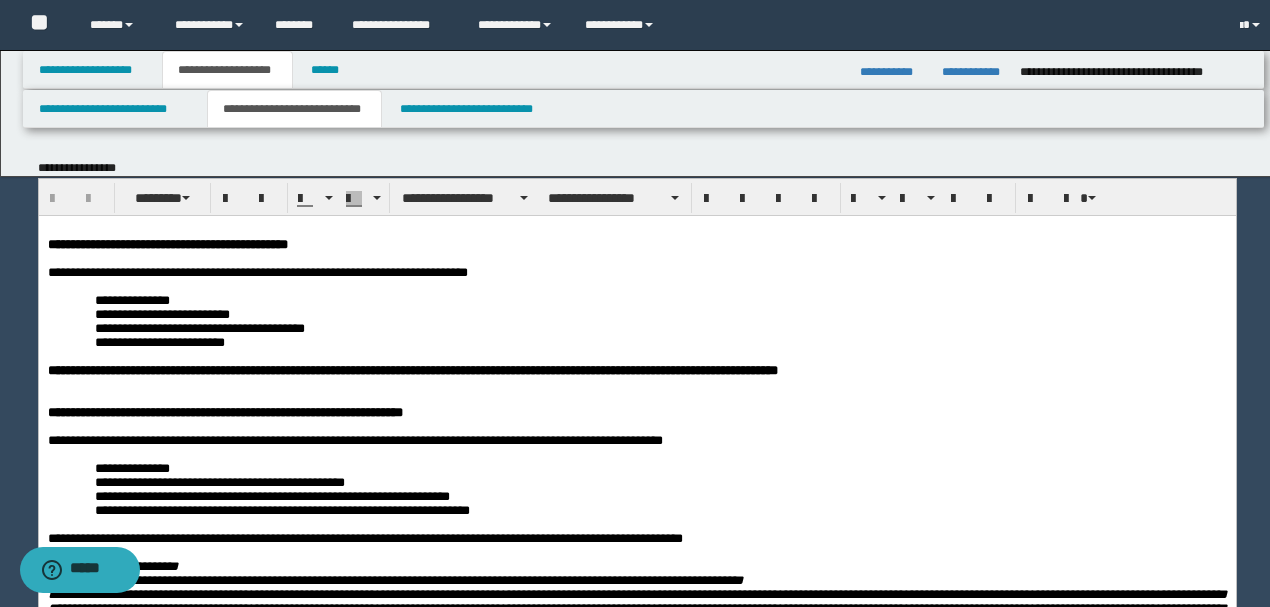 scroll, scrollTop: 0, scrollLeft: 0, axis: both 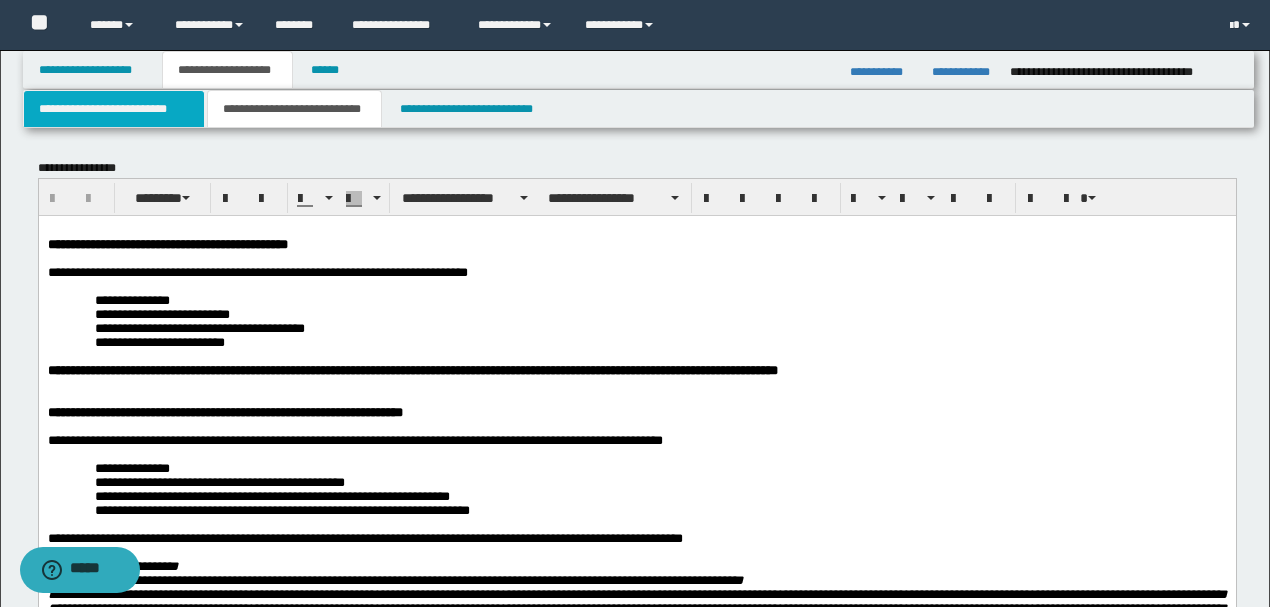 click on "**********" at bounding box center [114, 109] 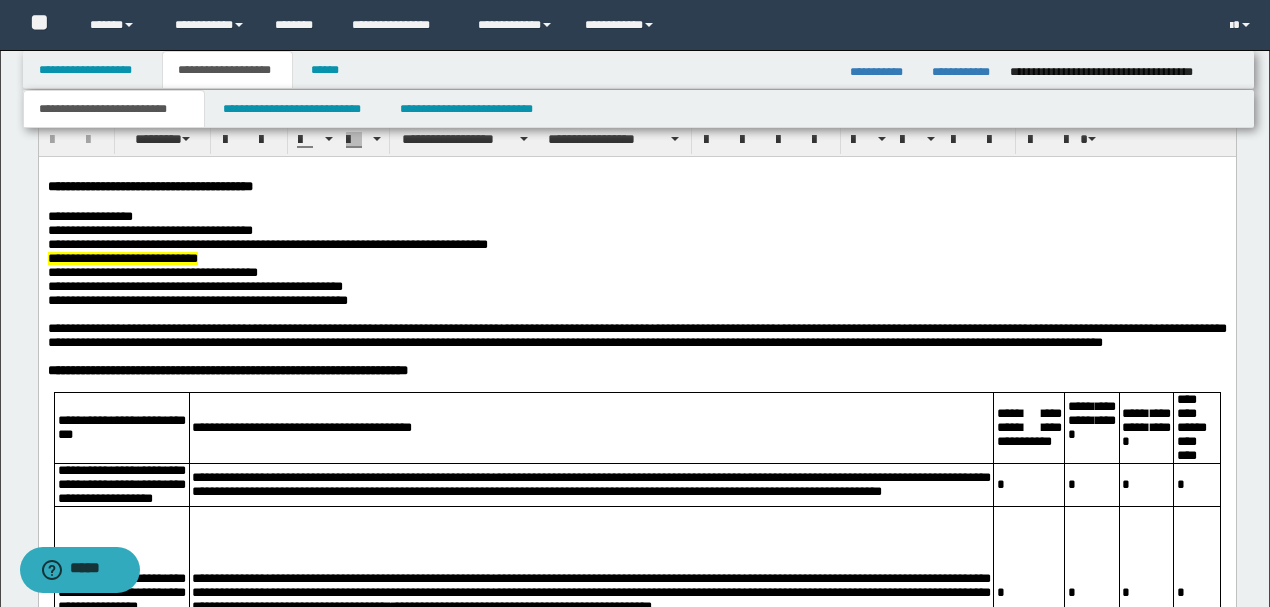 scroll, scrollTop: 1133, scrollLeft: 0, axis: vertical 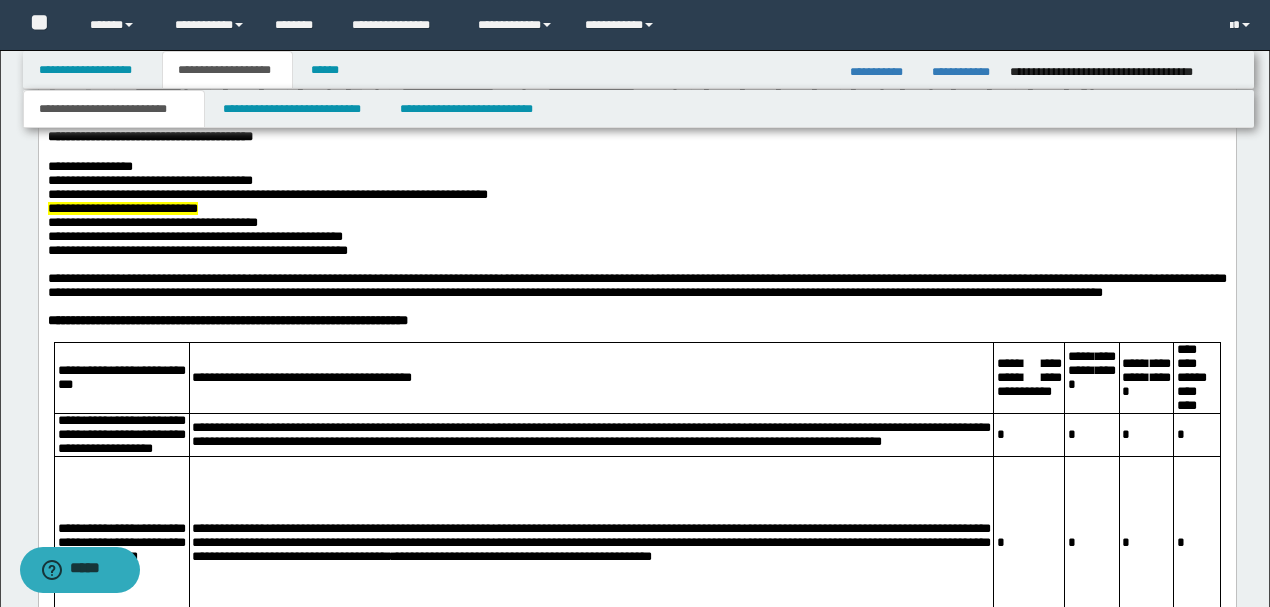 click on "**********" at bounding box center (636, 251) 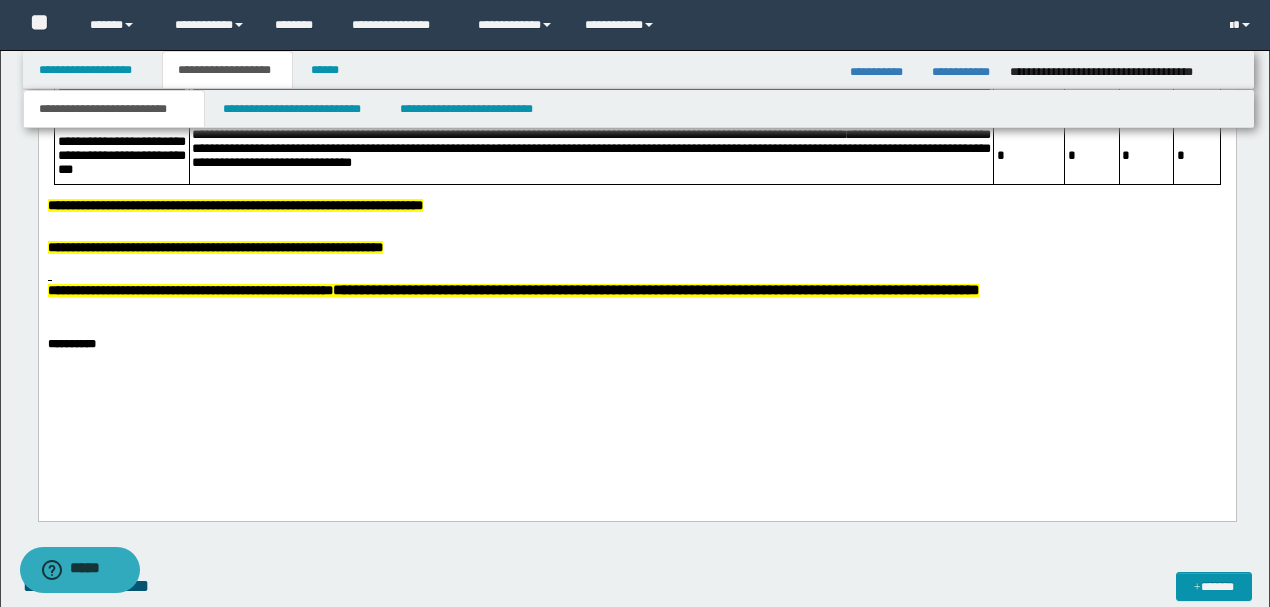 scroll, scrollTop: 1733, scrollLeft: 0, axis: vertical 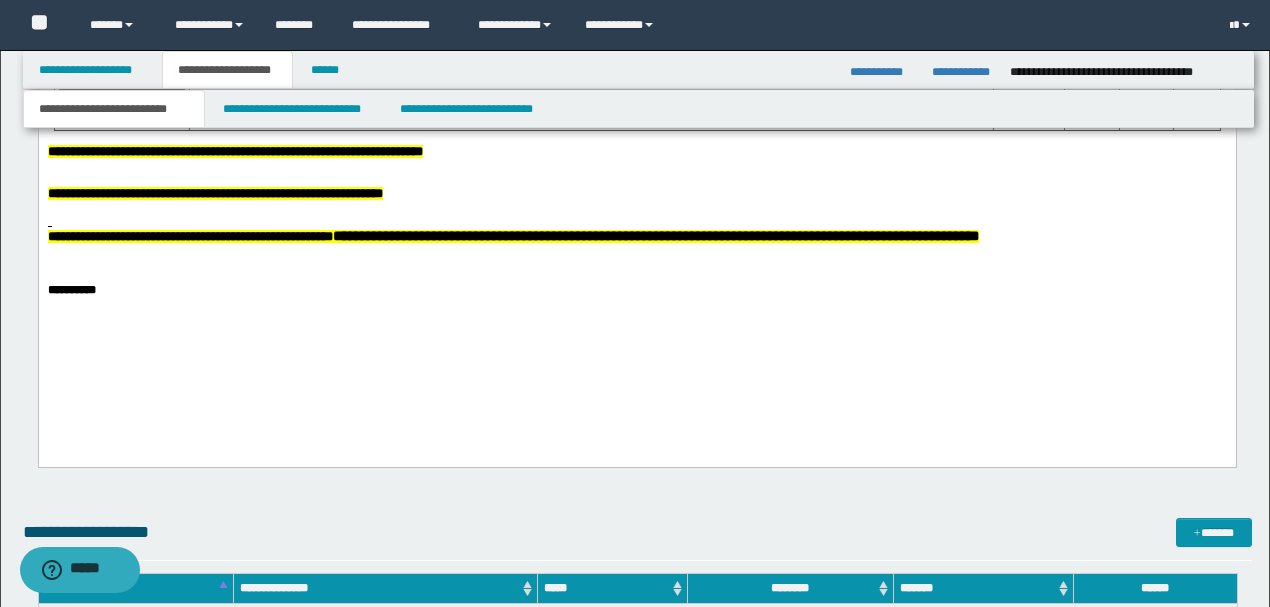 click at bounding box center (636, 223) 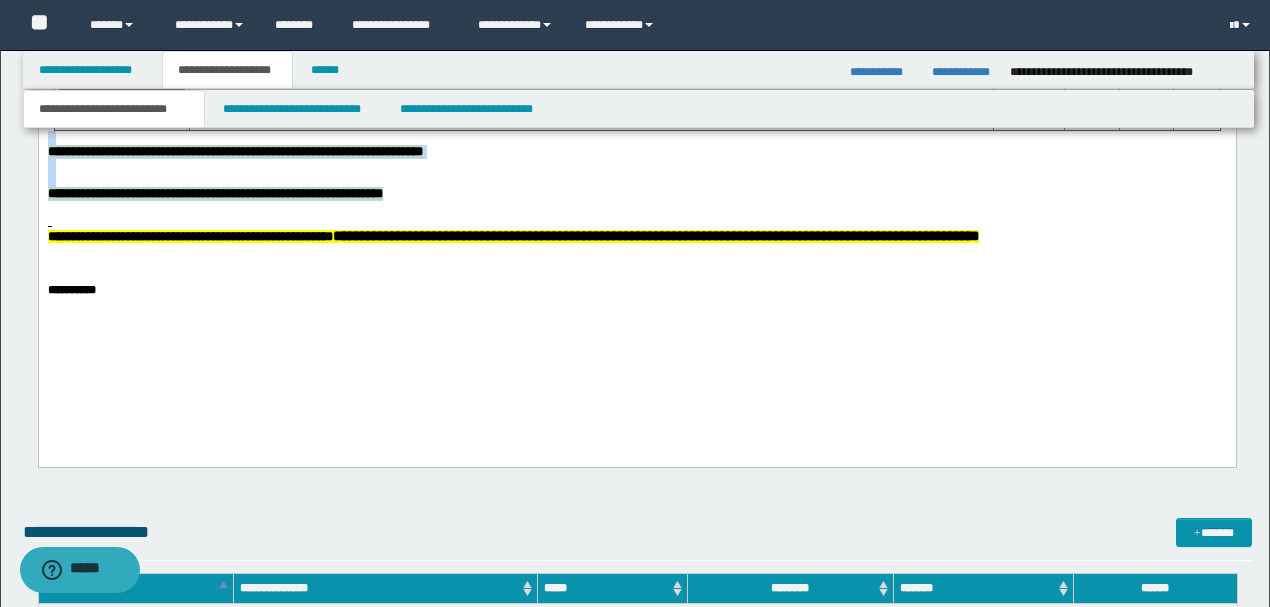 drag, startPoint x: 668, startPoint y: 241, endPoint x: 0, endPoint y: 181, distance: 670.6892 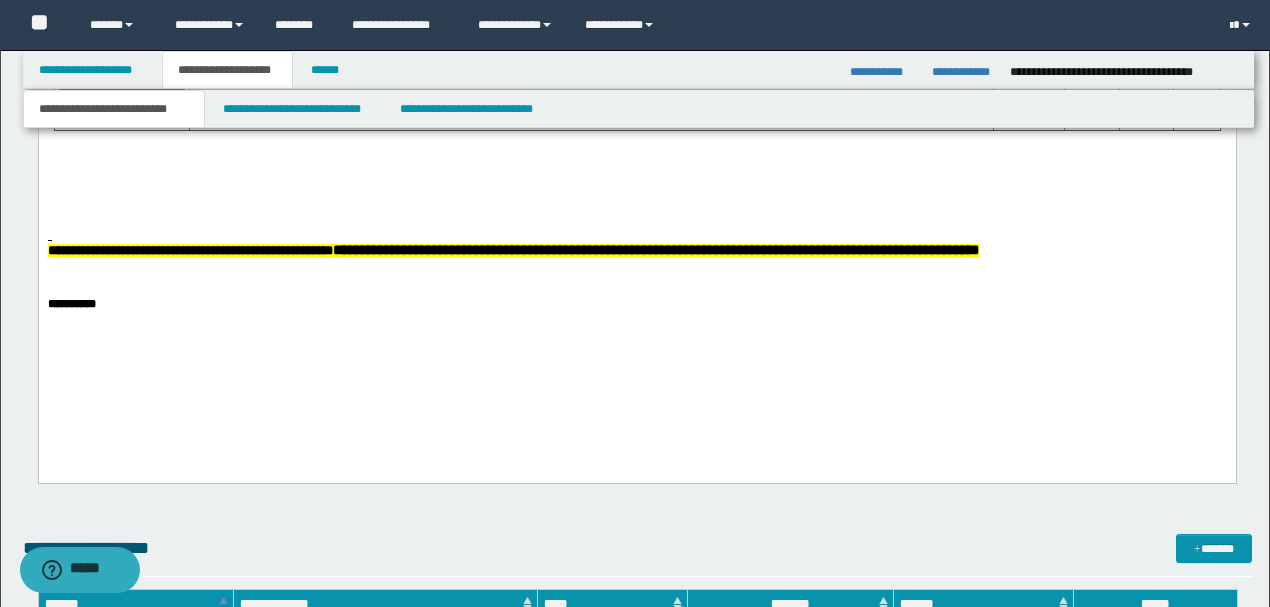 click at bounding box center [636, 167] 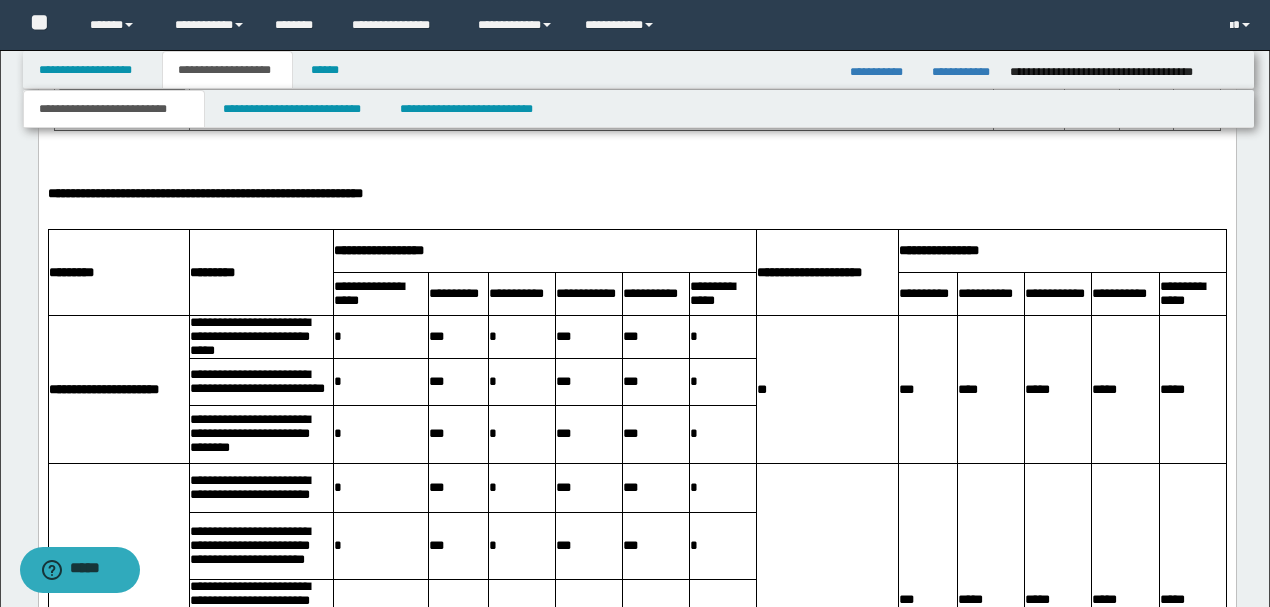 click at bounding box center [636, 153] 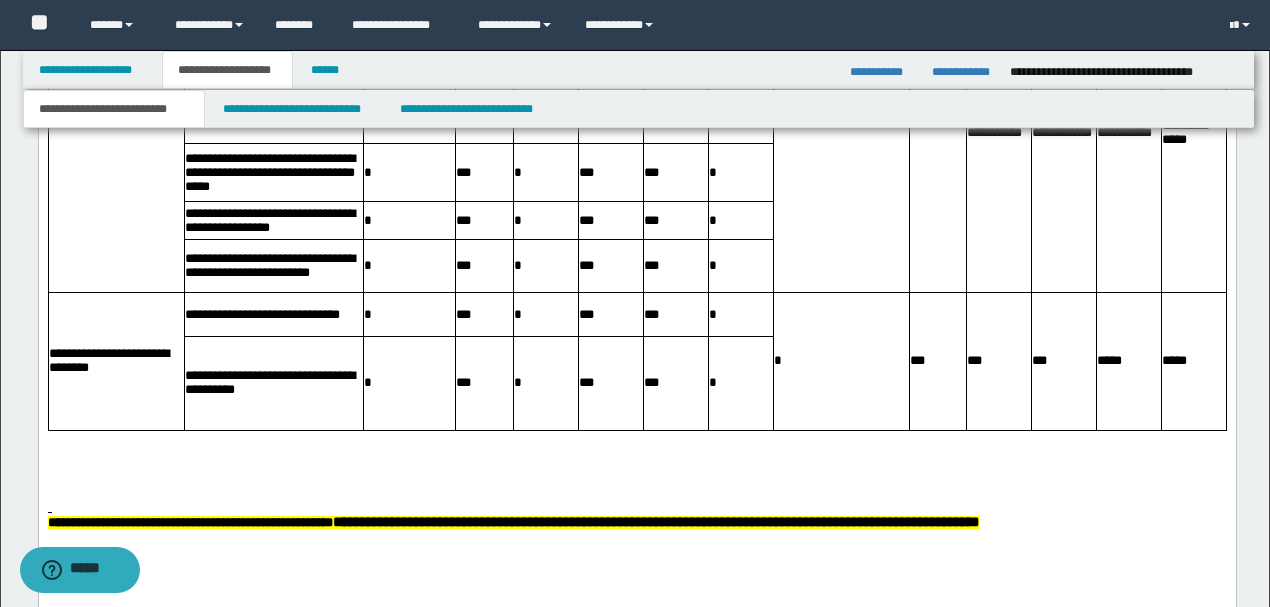 scroll, scrollTop: 3466, scrollLeft: 0, axis: vertical 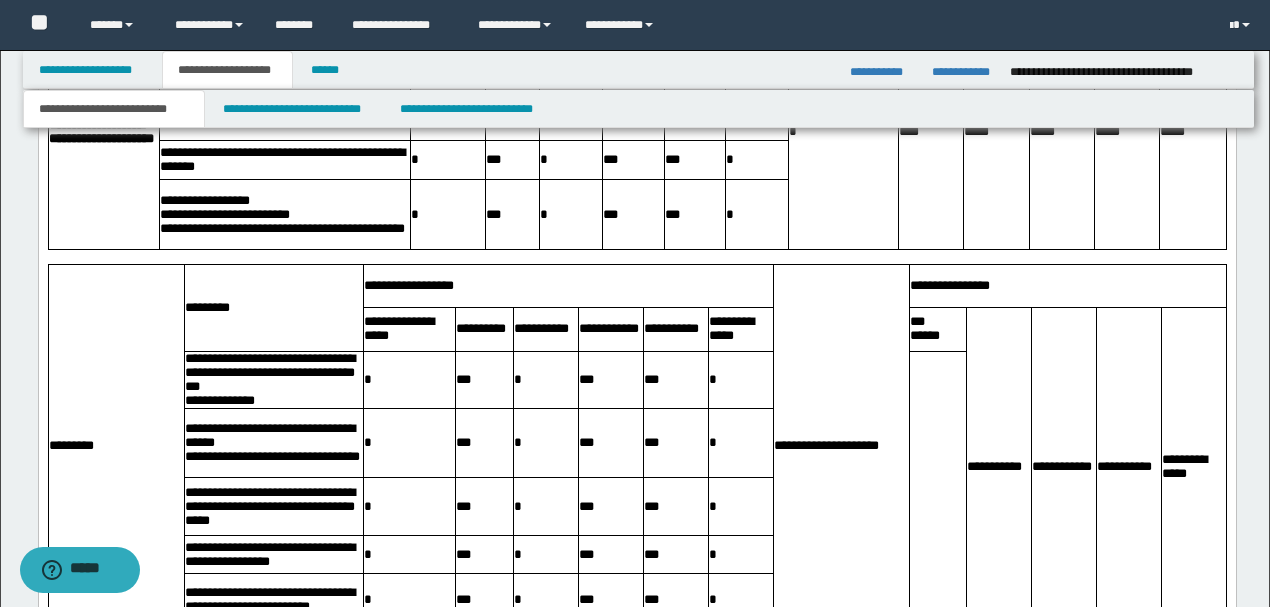 click on "**********" at bounding box center [273, 437] 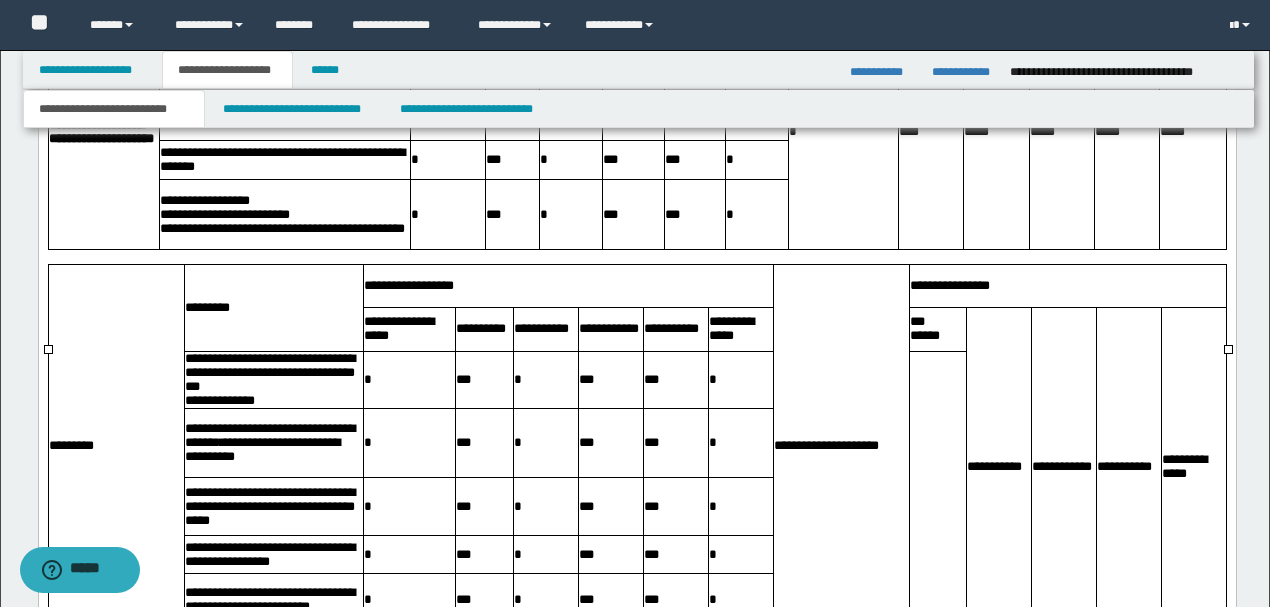 click on "**********" at bounding box center (269, 373) 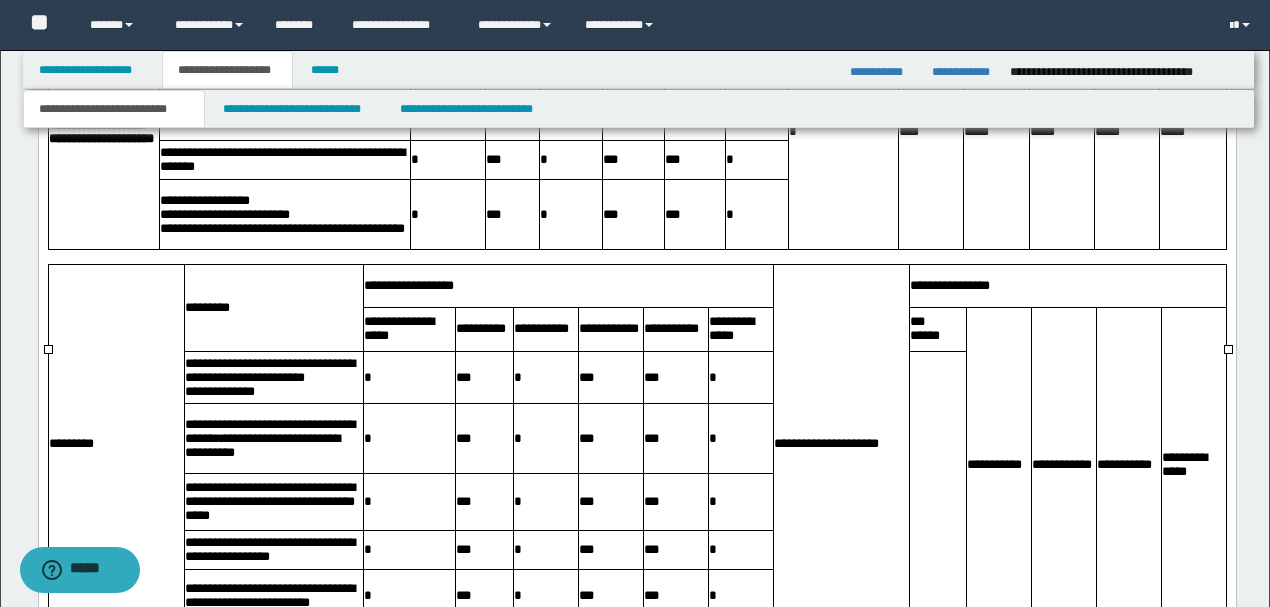 click on "**********" at bounding box center (269, 371) 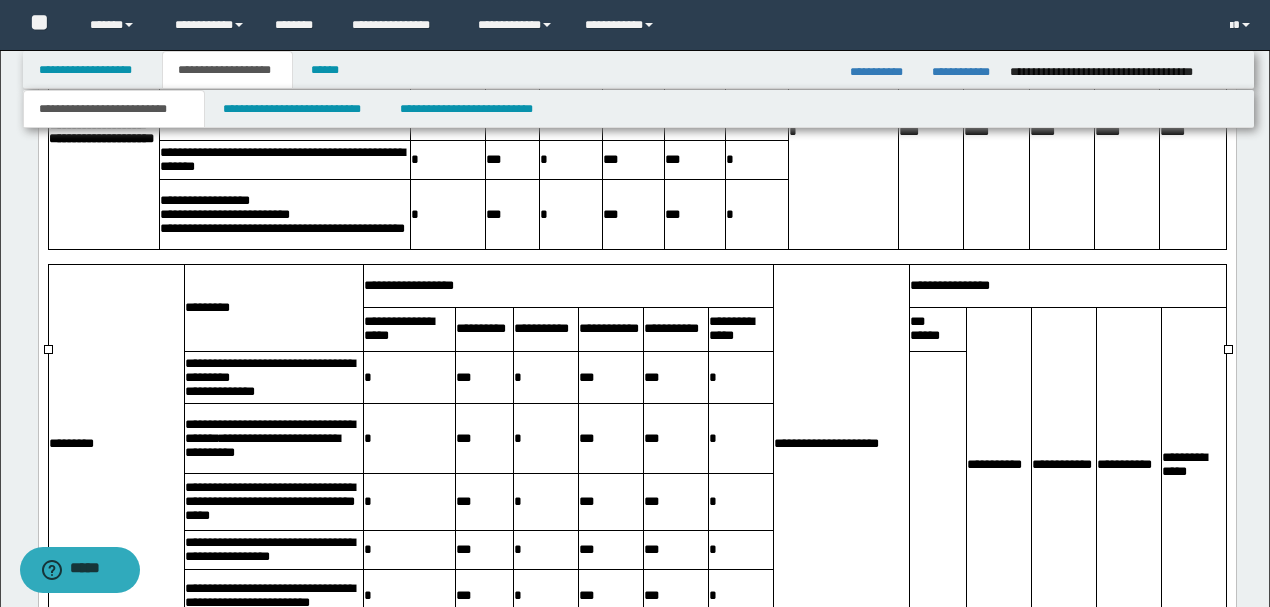 click on "**********" at bounding box center [273, 378] 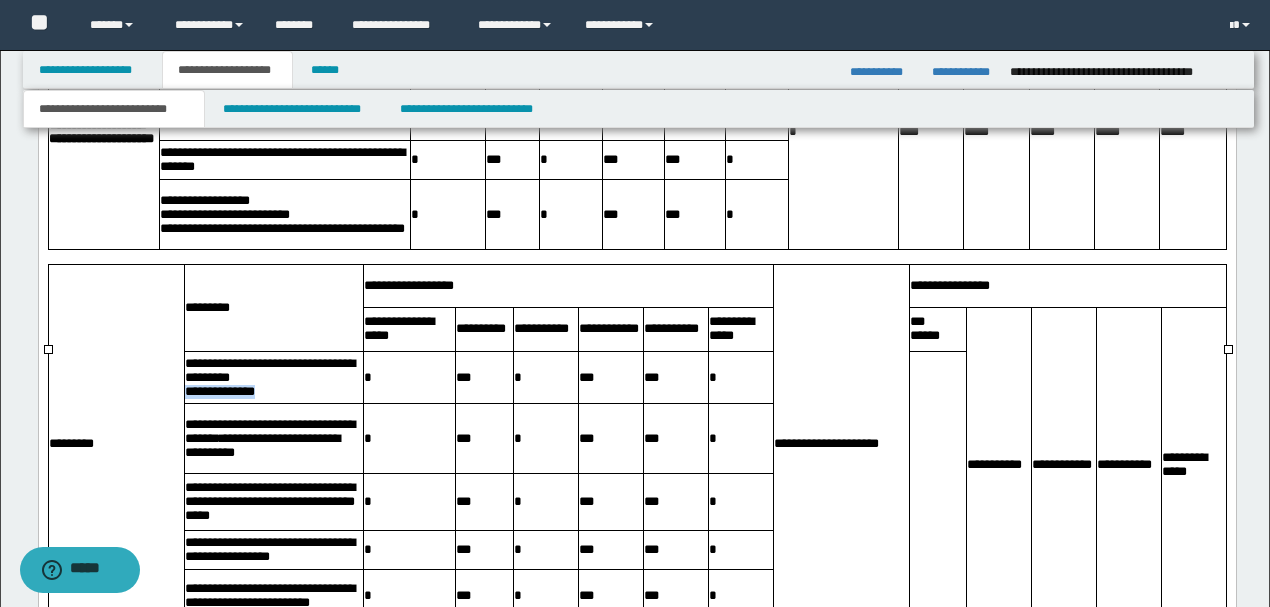 click on "**********" at bounding box center [273, 393] 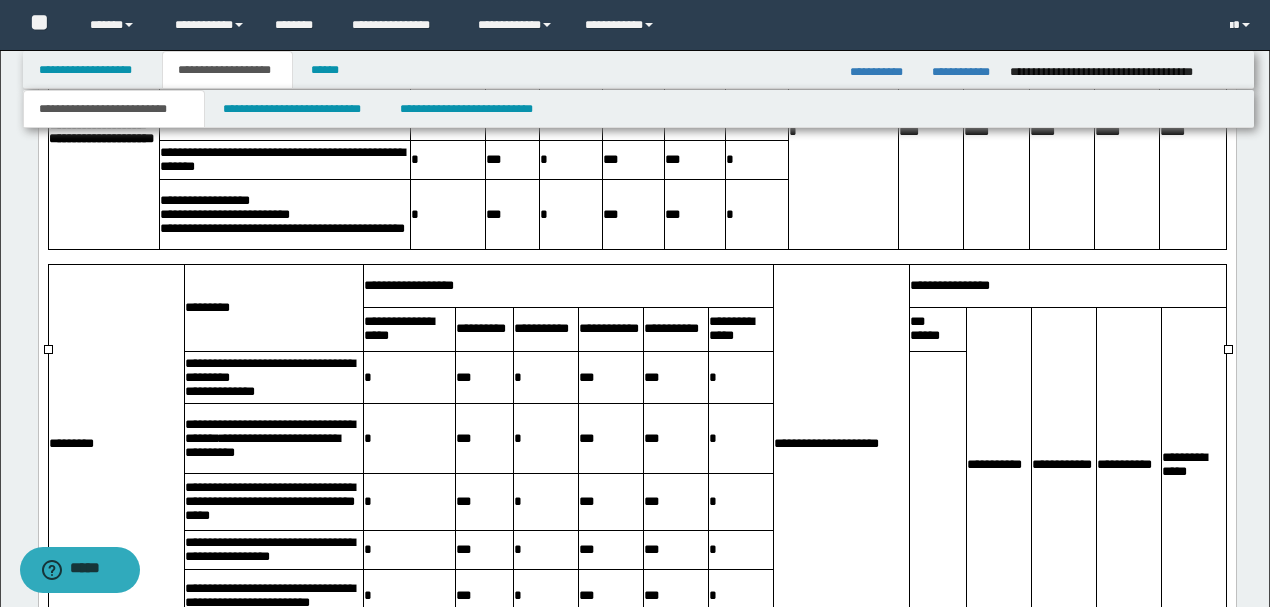 click on "**********" at bounding box center (273, 372) 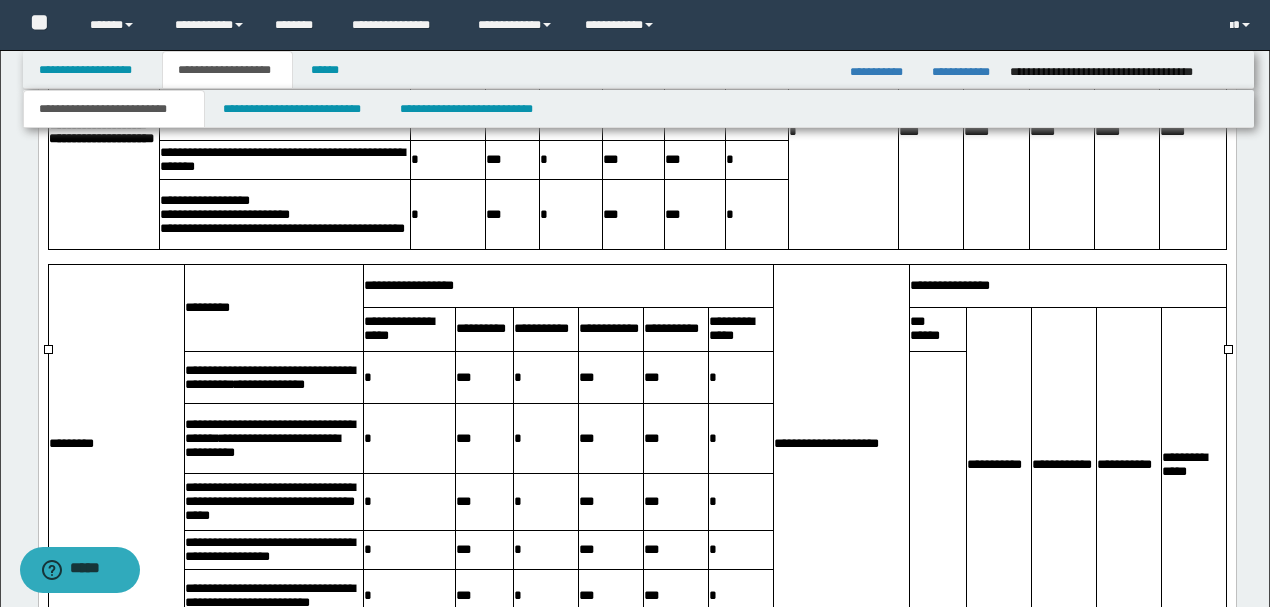 click on "[FIRST] [LAST]" at bounding box center (273, 440) 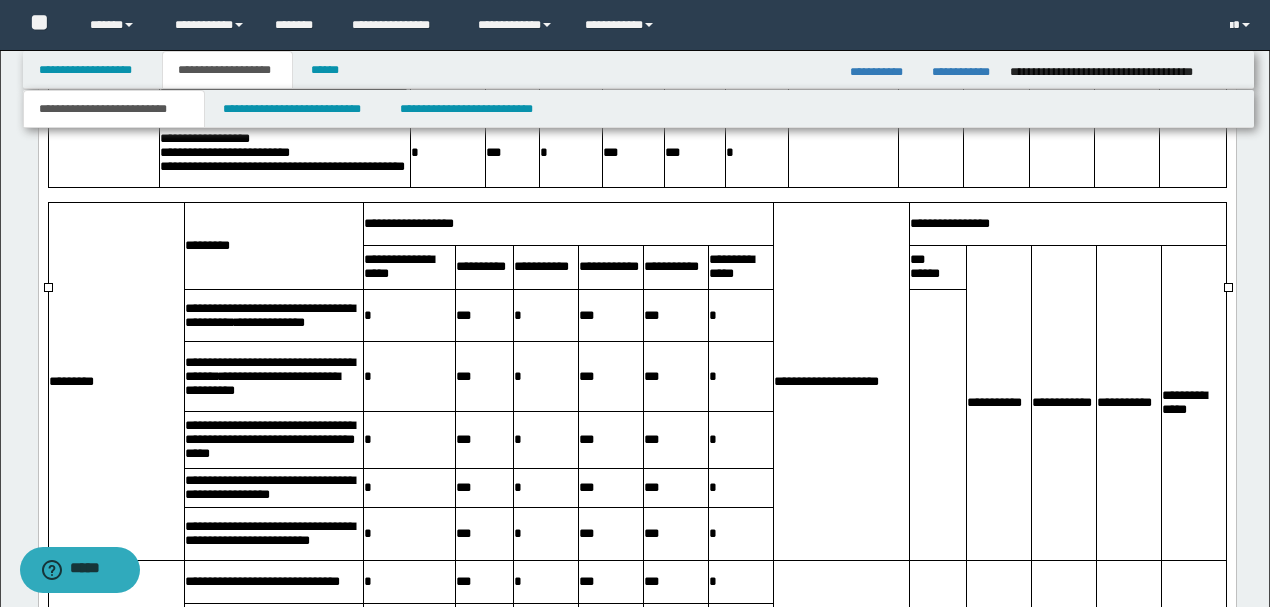 scroll, scrollTop: 3333, scrollLeft: 0, axis: vertical 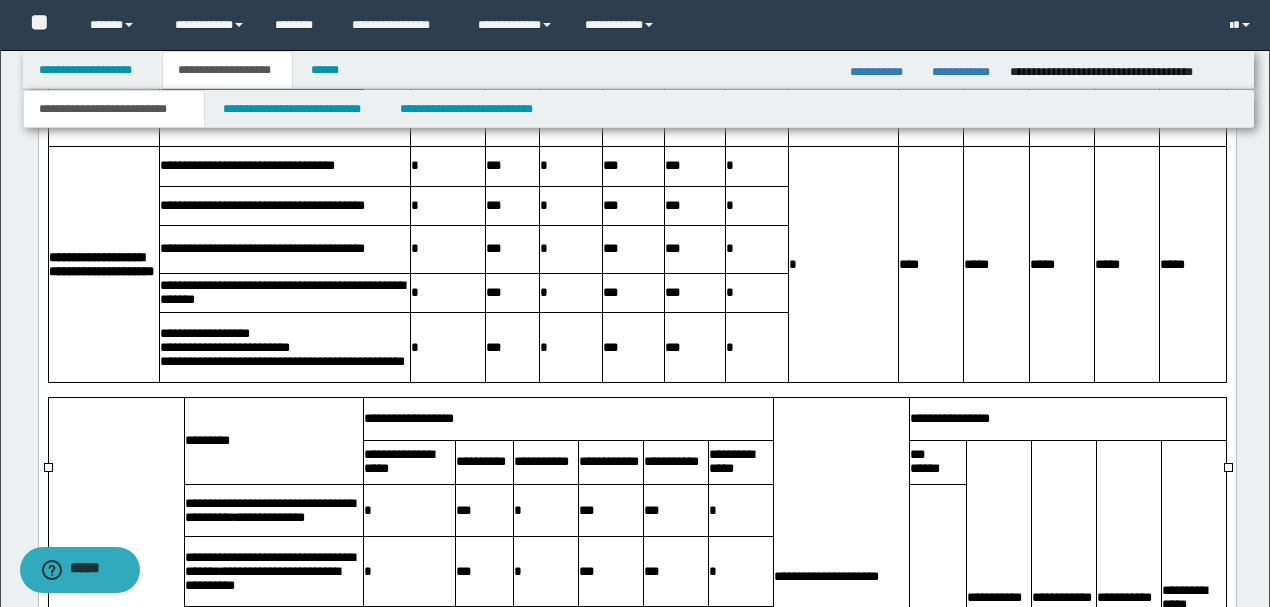 click on "**********" at bounding box center (284, 335) 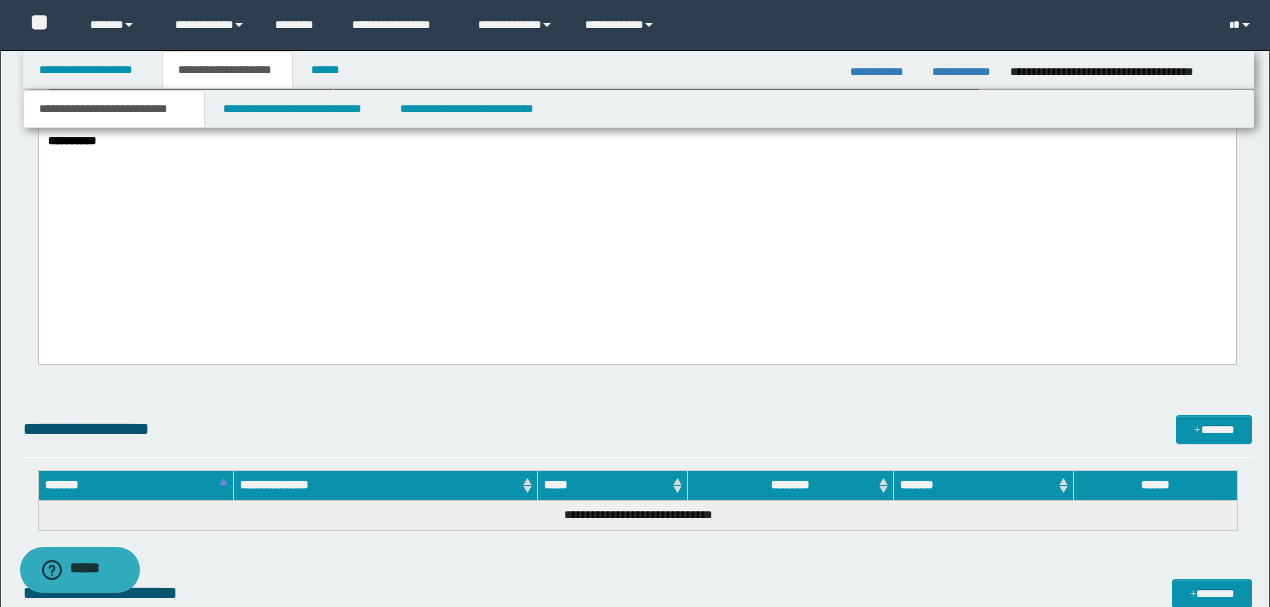 scroll, scrollTop: 4066, scrollLeft: 0, axis: vertical 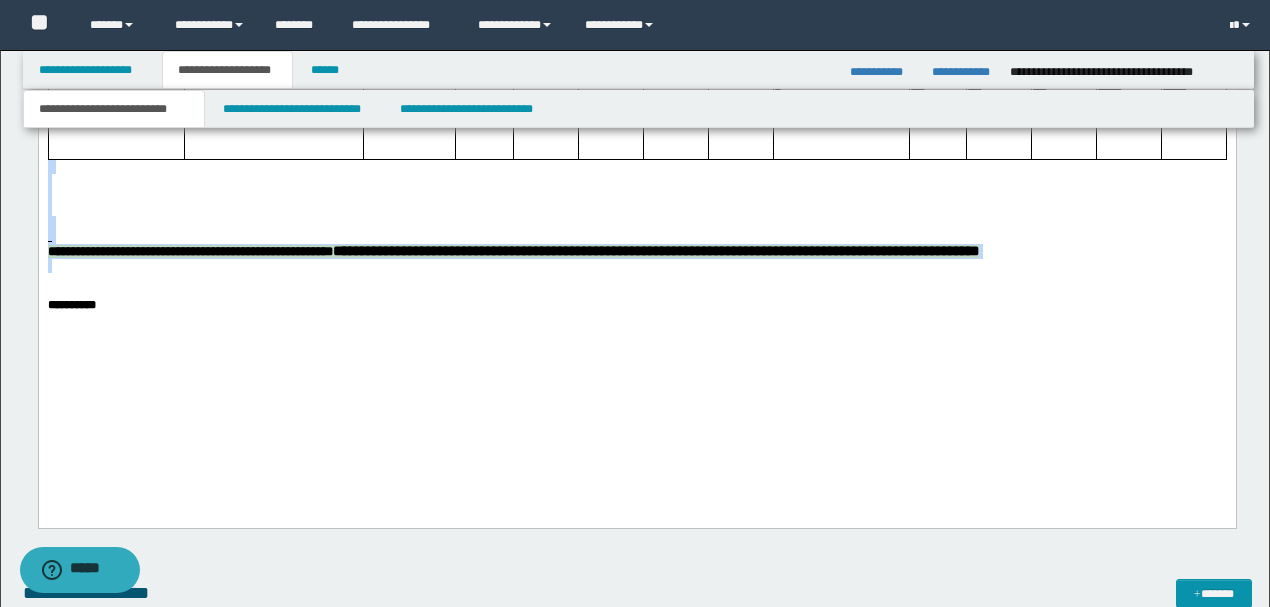 drag, startPoint x: 1072, startPoint y: 364, endPoint x: 58, endPoint y: -2566, distance: 3100.4993 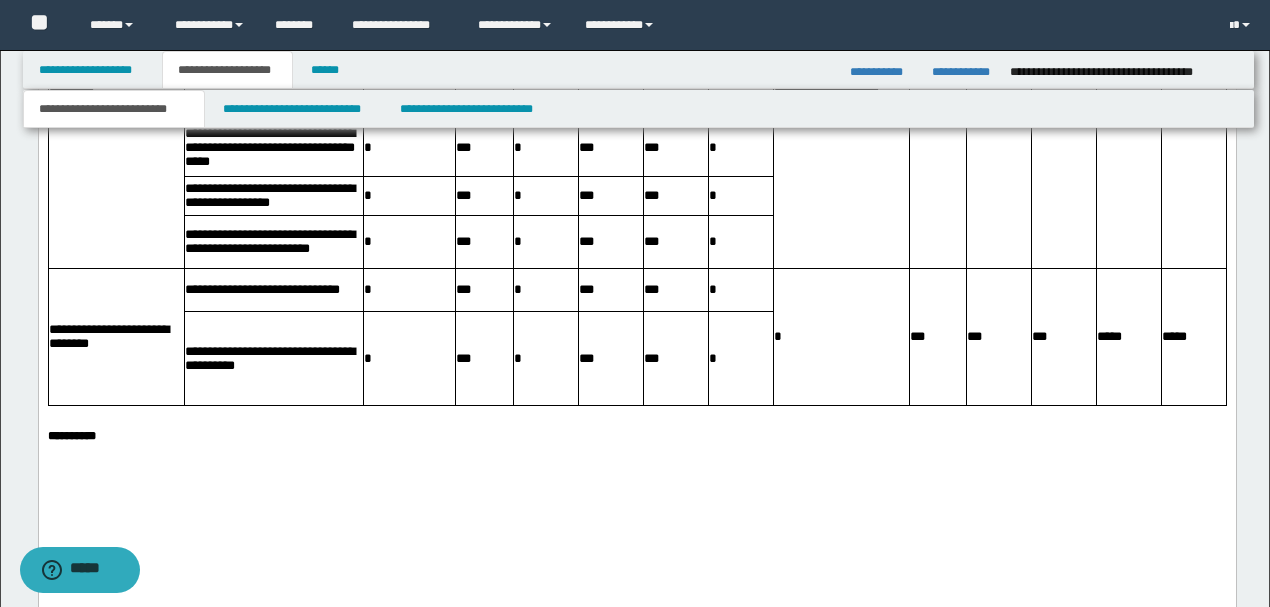scroll, scrollTop: 3933, scrollLeft: 0, axis: vertical 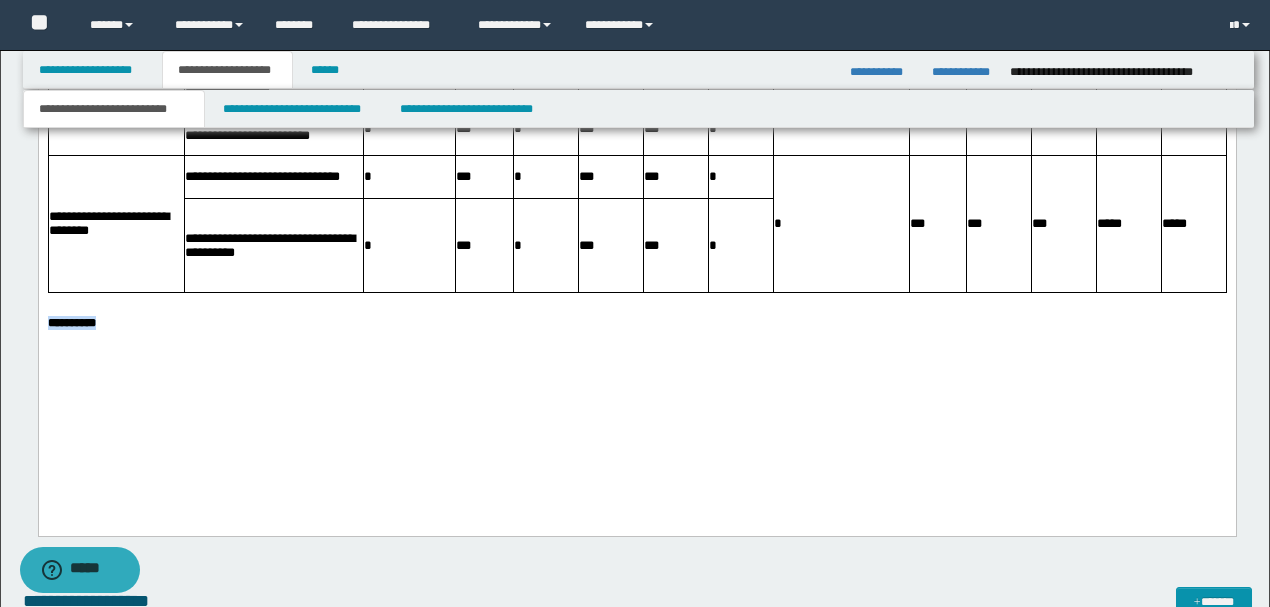 drag, startPoint x: 170, startPoint y: 413, endPoint x: 38, endPoint y: -2284, distance: 2700.2283 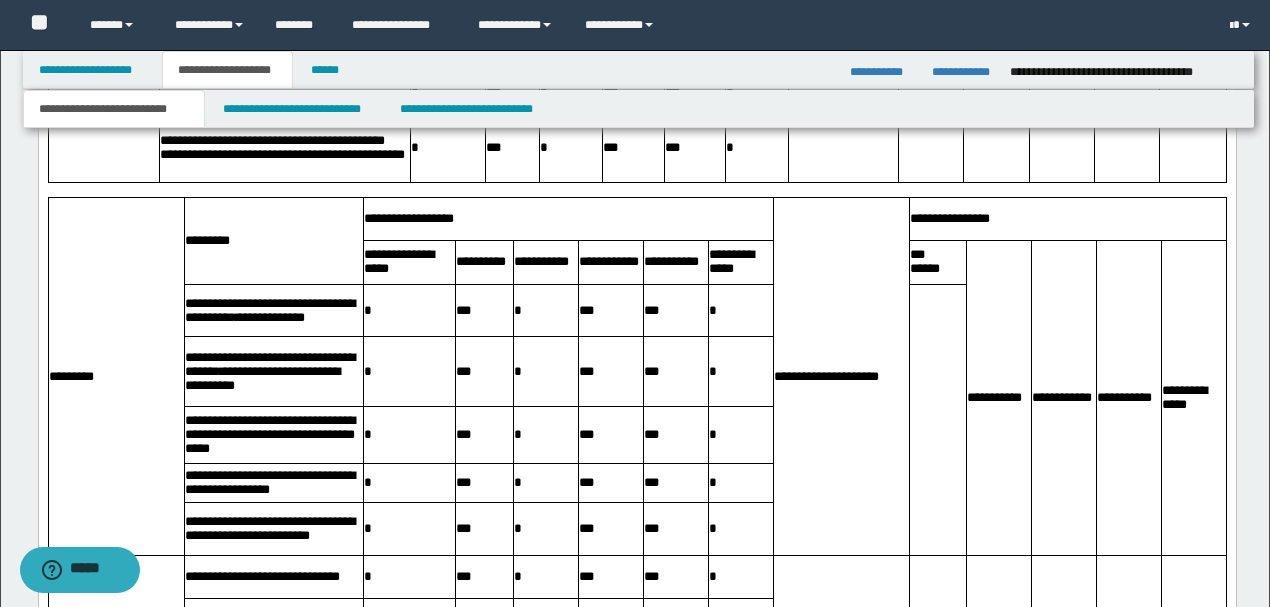 scroll, scrollTop: 3466, scrollLeft: 0, axis: vertical 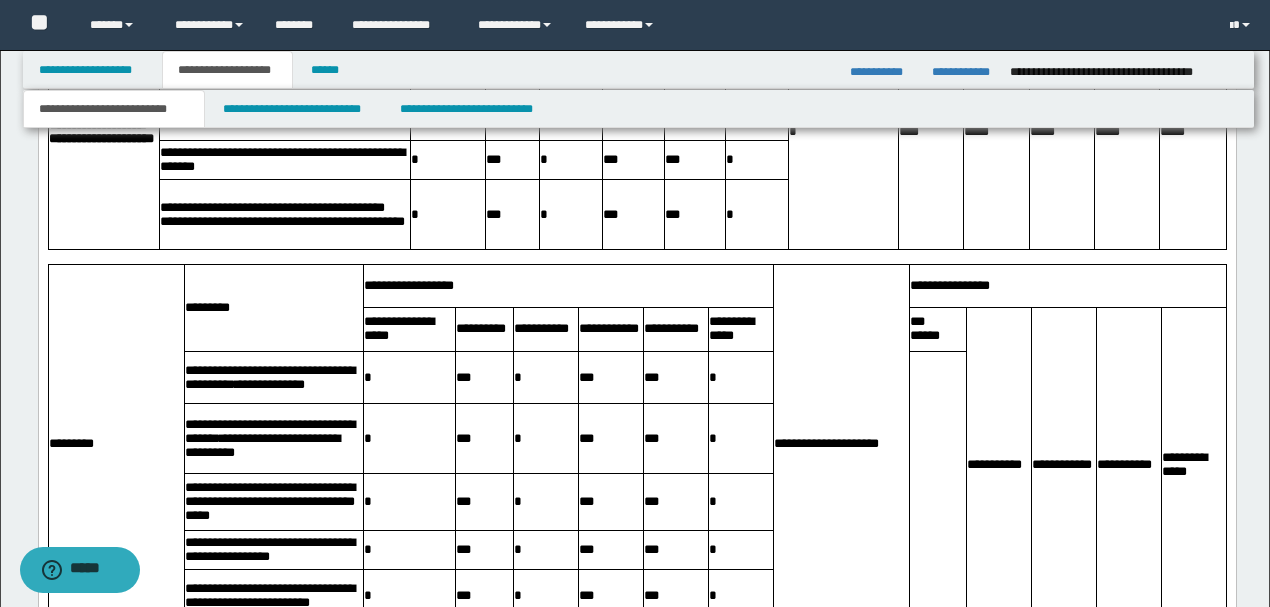 click at bounding box center [636, 258] 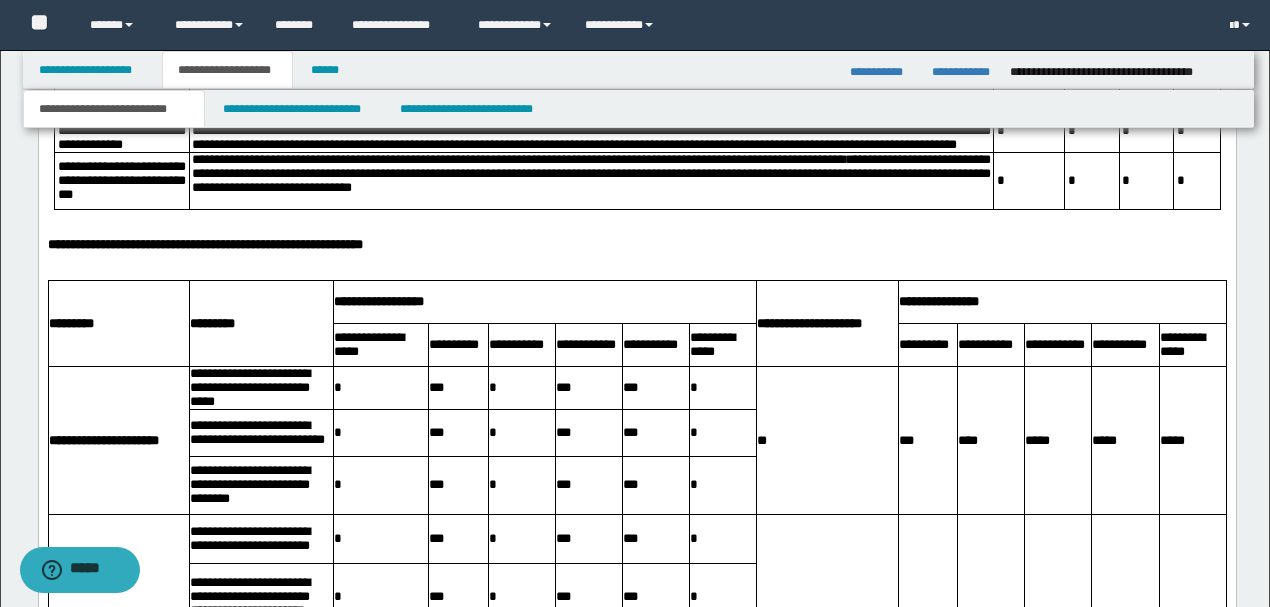 scroll, scrollTop: 1533, scrollLeft: 0, axis: vertical 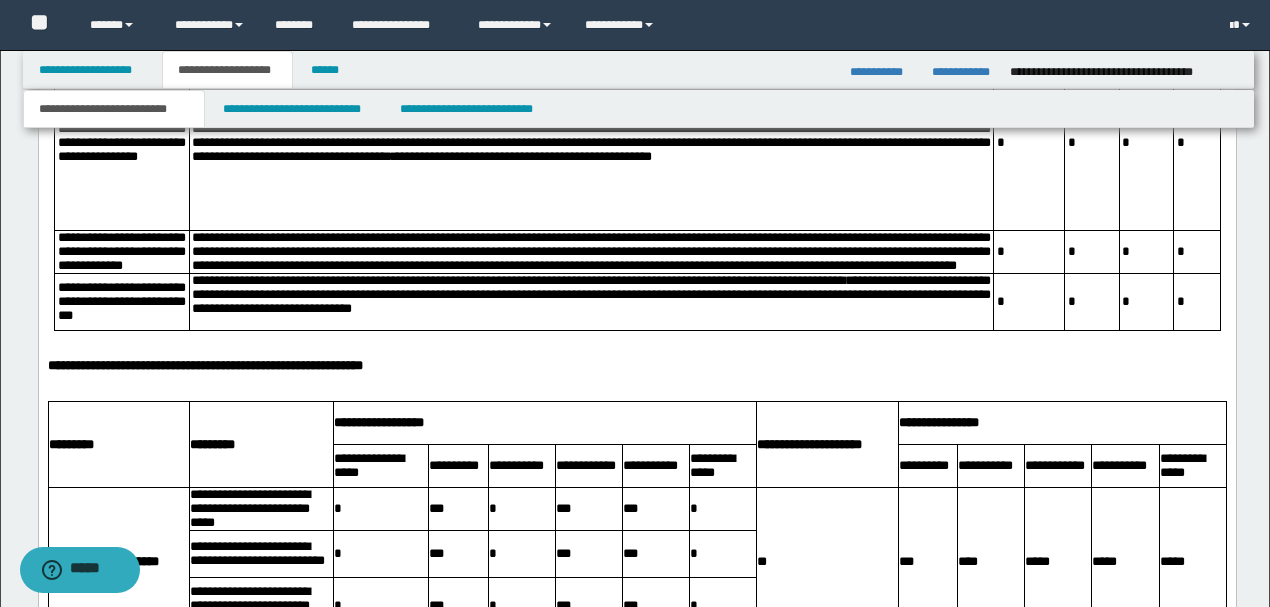 click at bounding box center [636, 353] 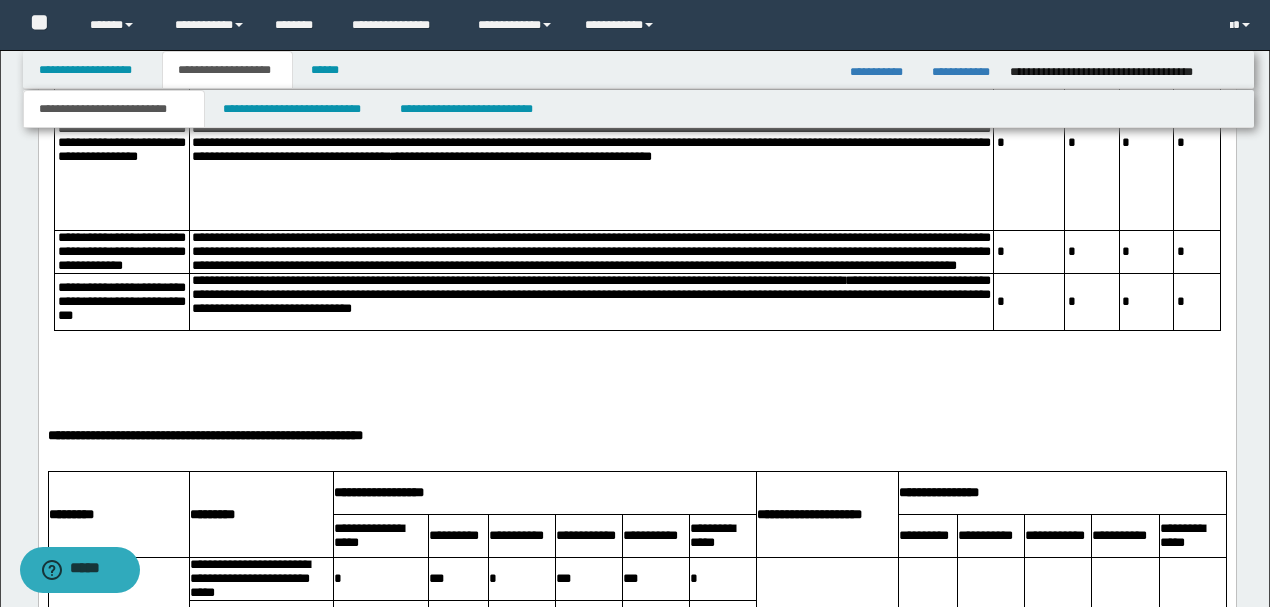 click at bounding box center (636, 353) 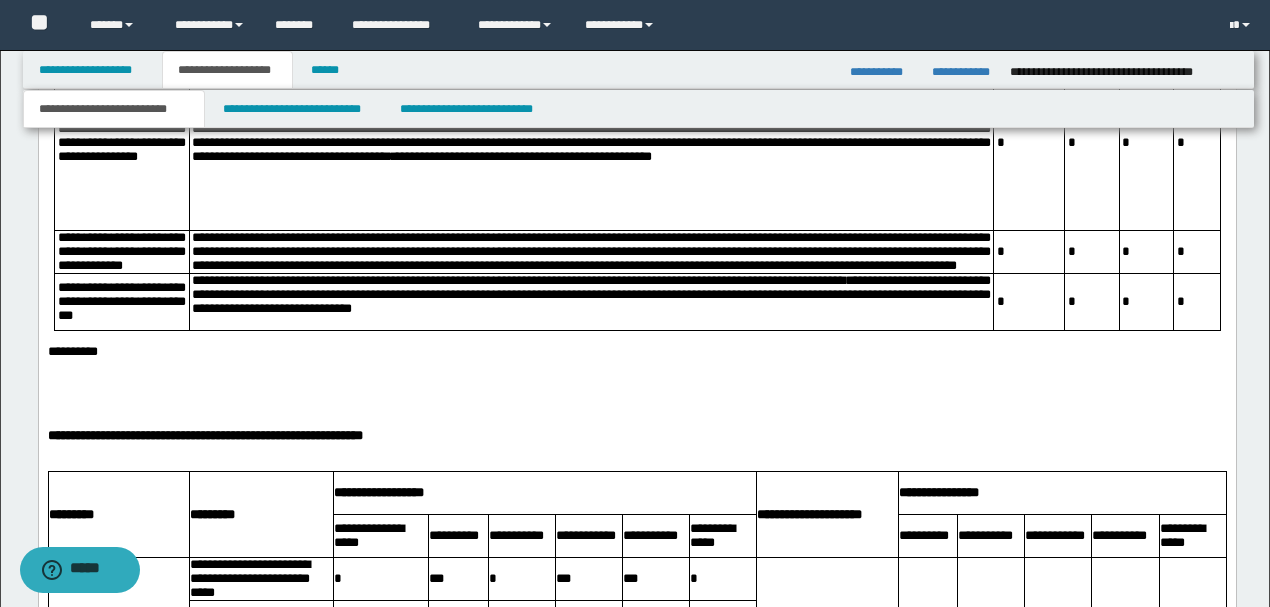 click on "**********" at bounding box center (636, 437) 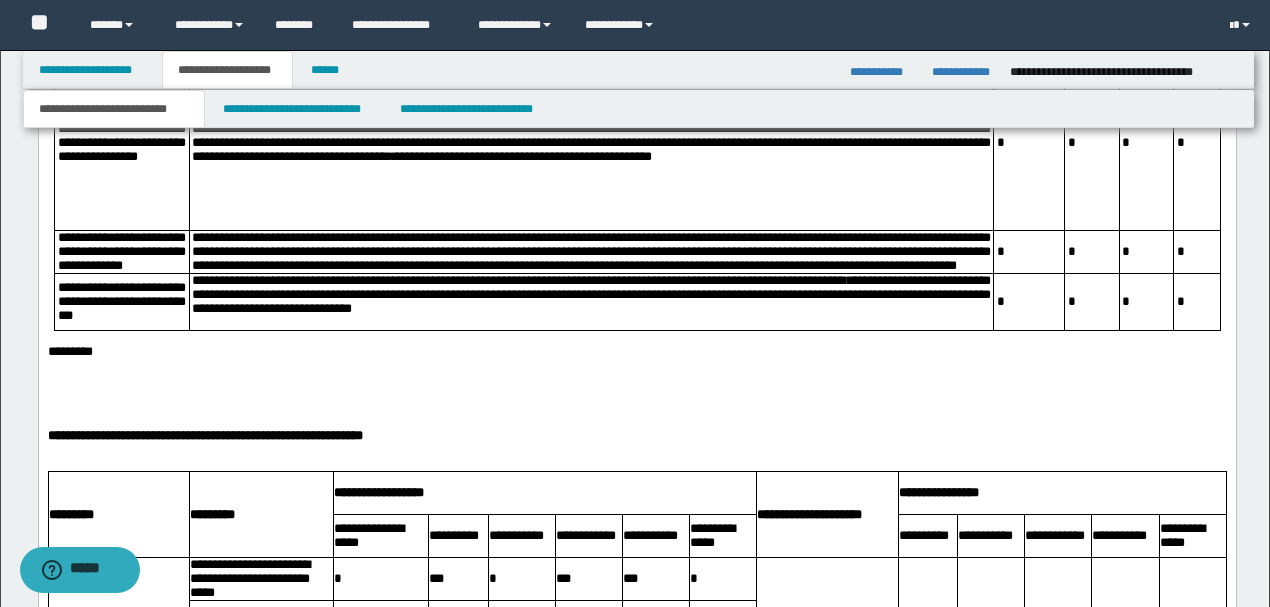 click on "**********" at bounding box center (636, 437) 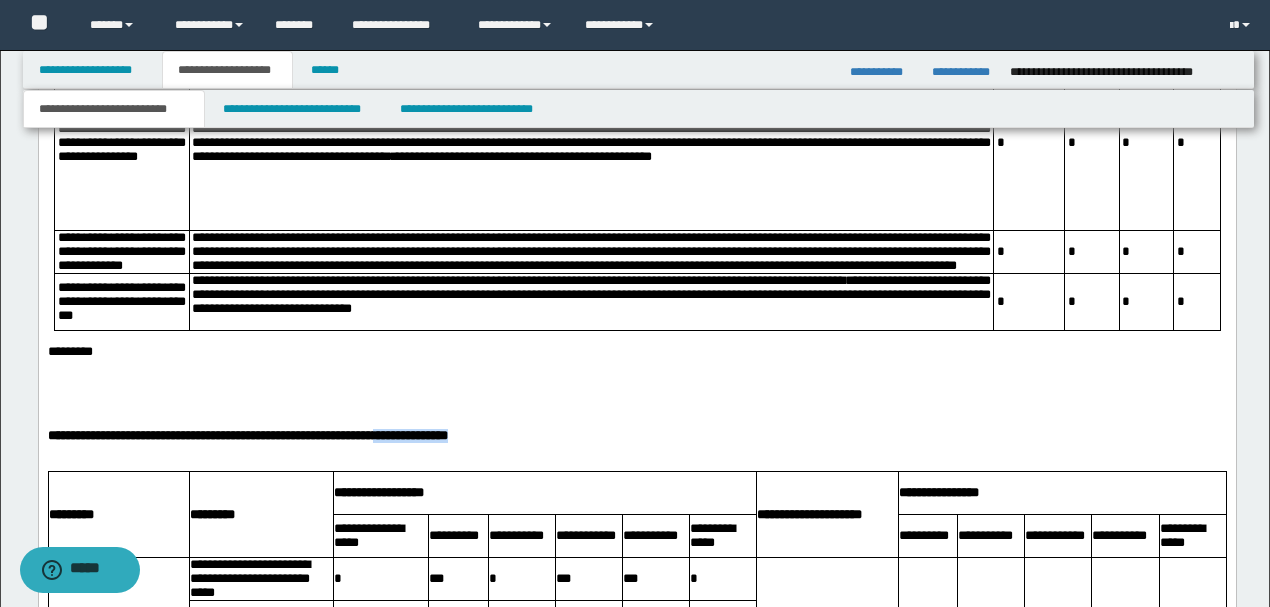 drag, startPoint x: 499, startPoint y: 488, endPoint x: 396, endPoint y: 489, distance: 103.00485 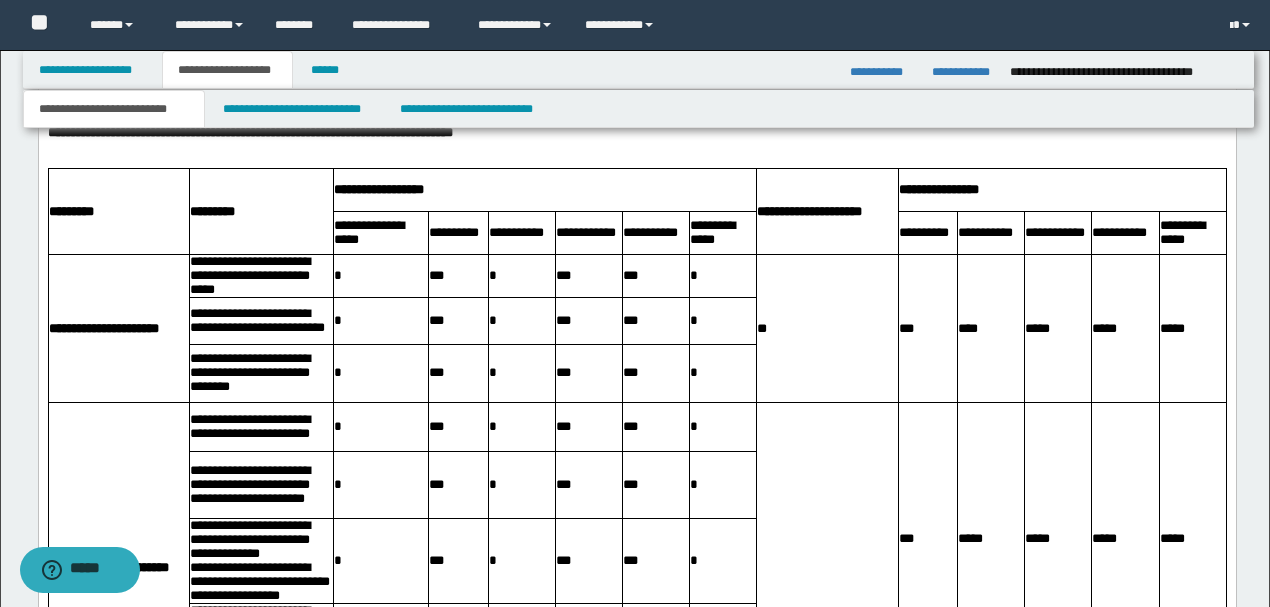 scroll, scrollTop: 2000, scrollLeft: 0, axis: vertical 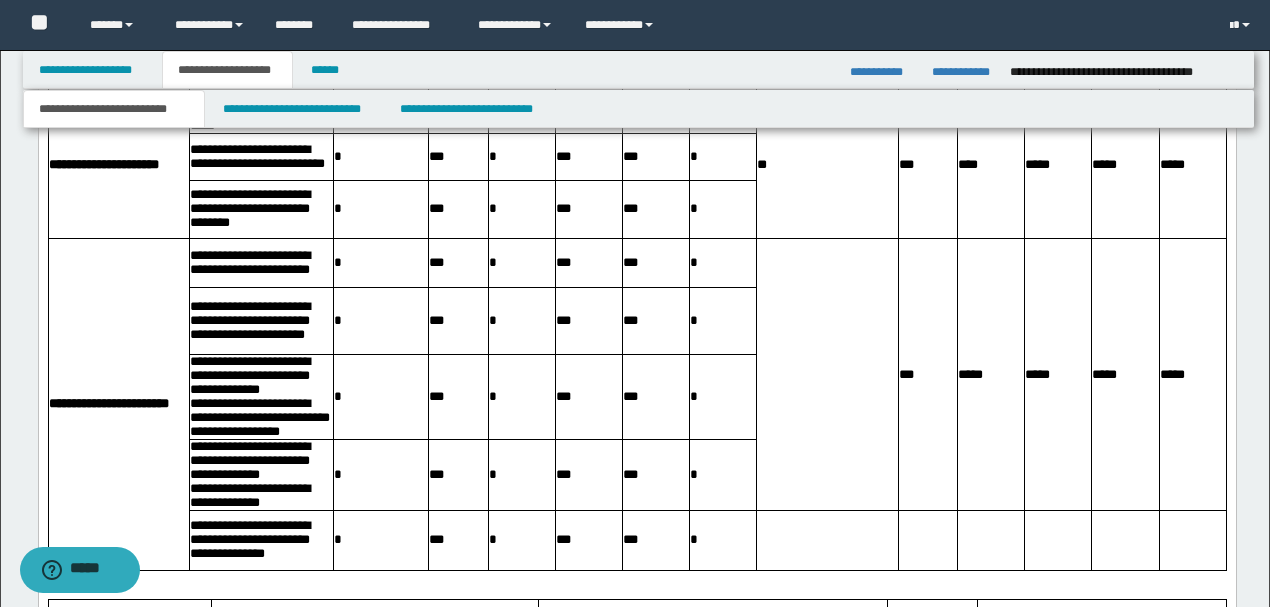 click on "**********" at bounding box center [260, 322] 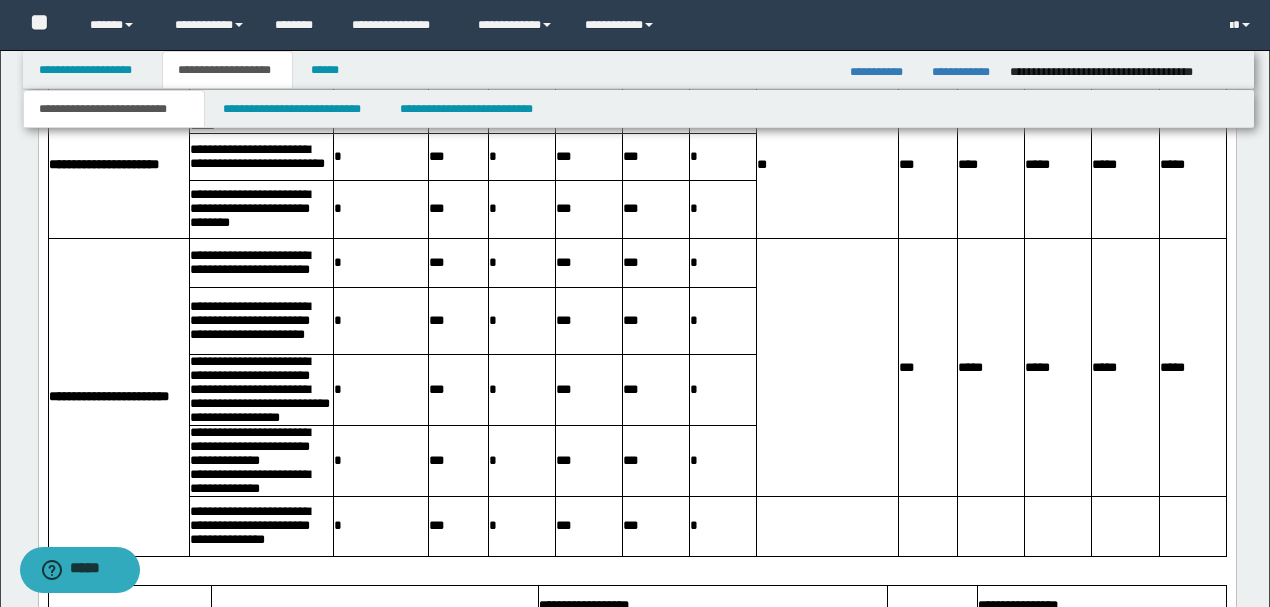 click on "*" at bounding box center [380, 391] 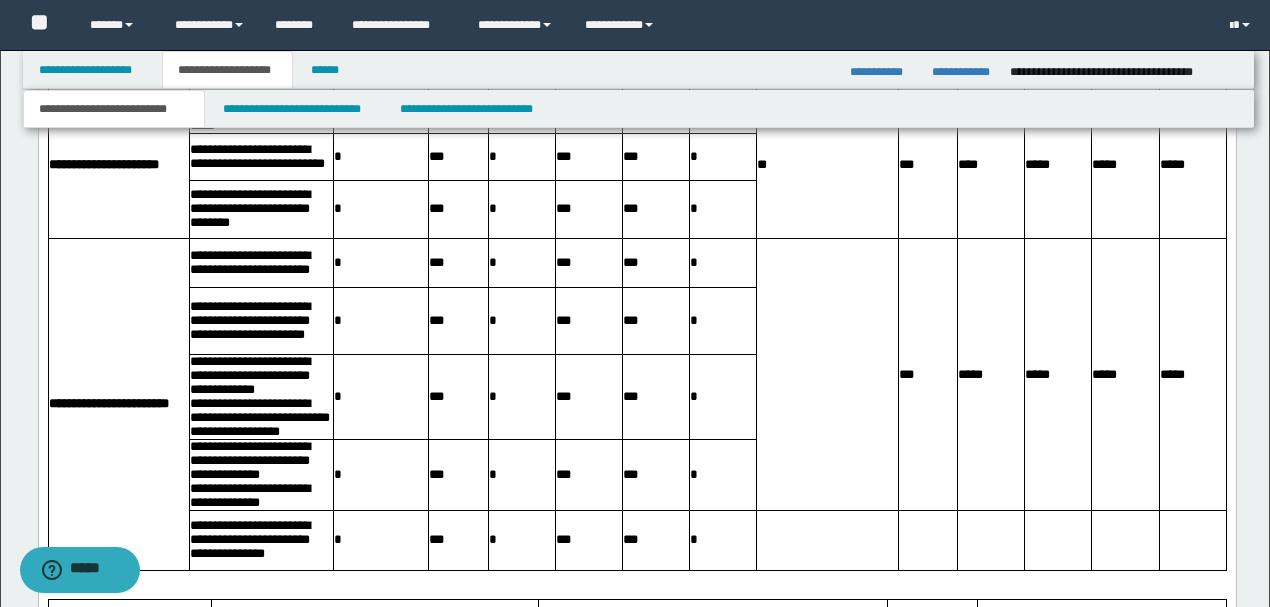 click on "**********" at bounding box center [260, 377] 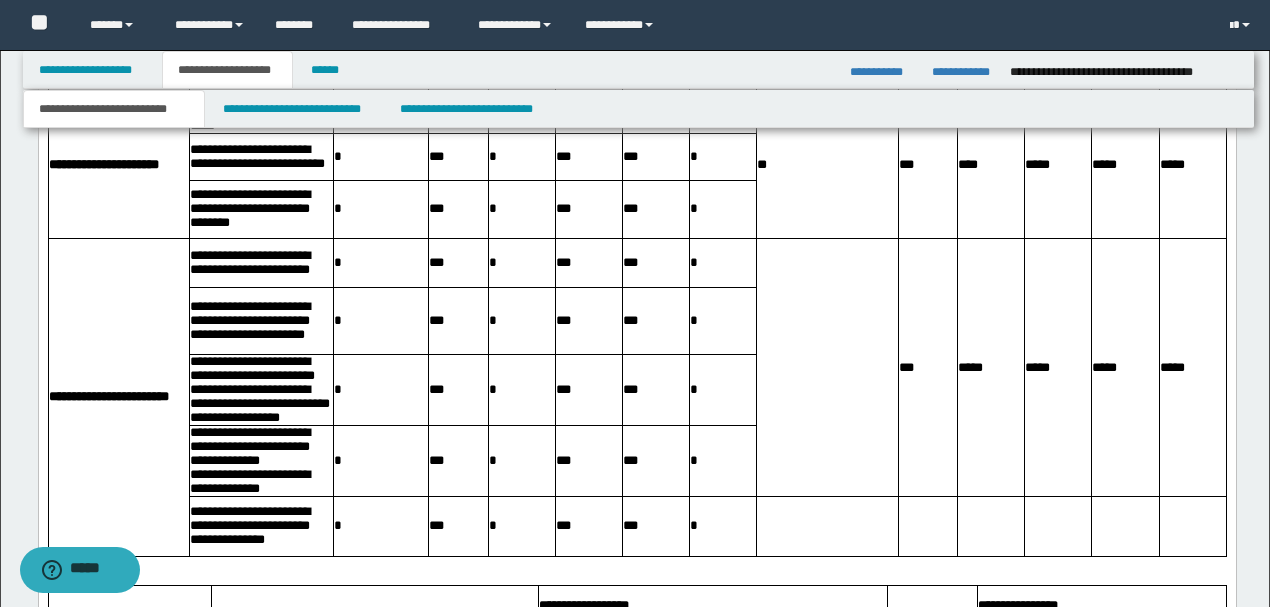 click on "**********" at bounding box center (251, 369) 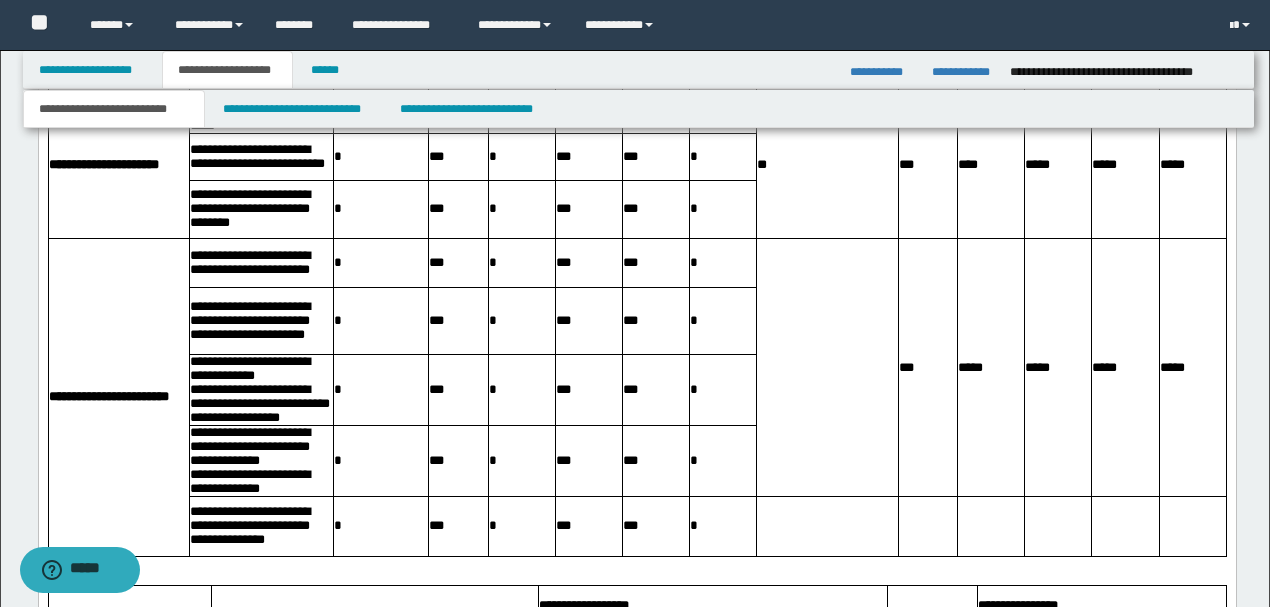 click on "**********" at bounding box center [260, 370] 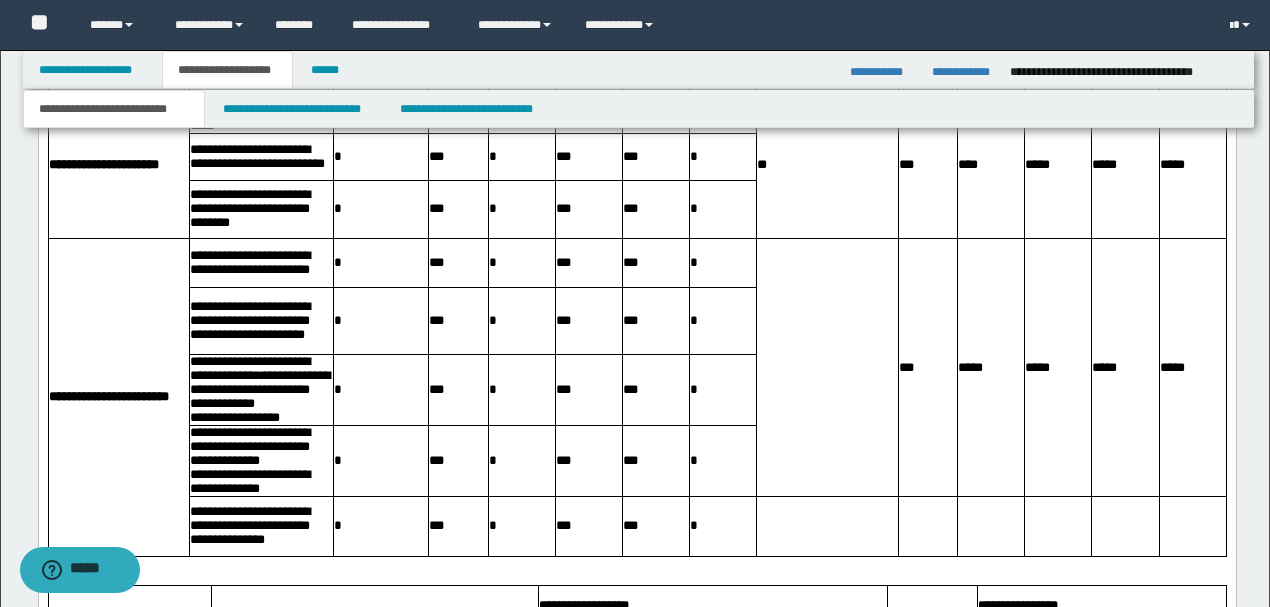 click on "**********" at bounding box center (259, 390) 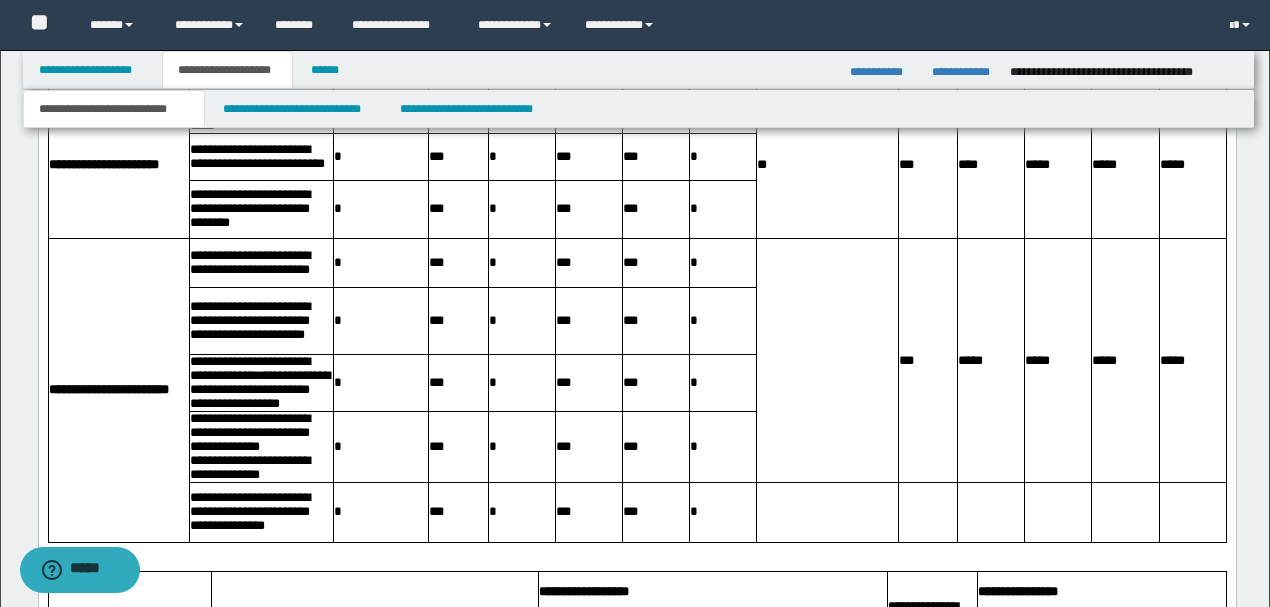 click on "**********" at bounding box center (259, 383) 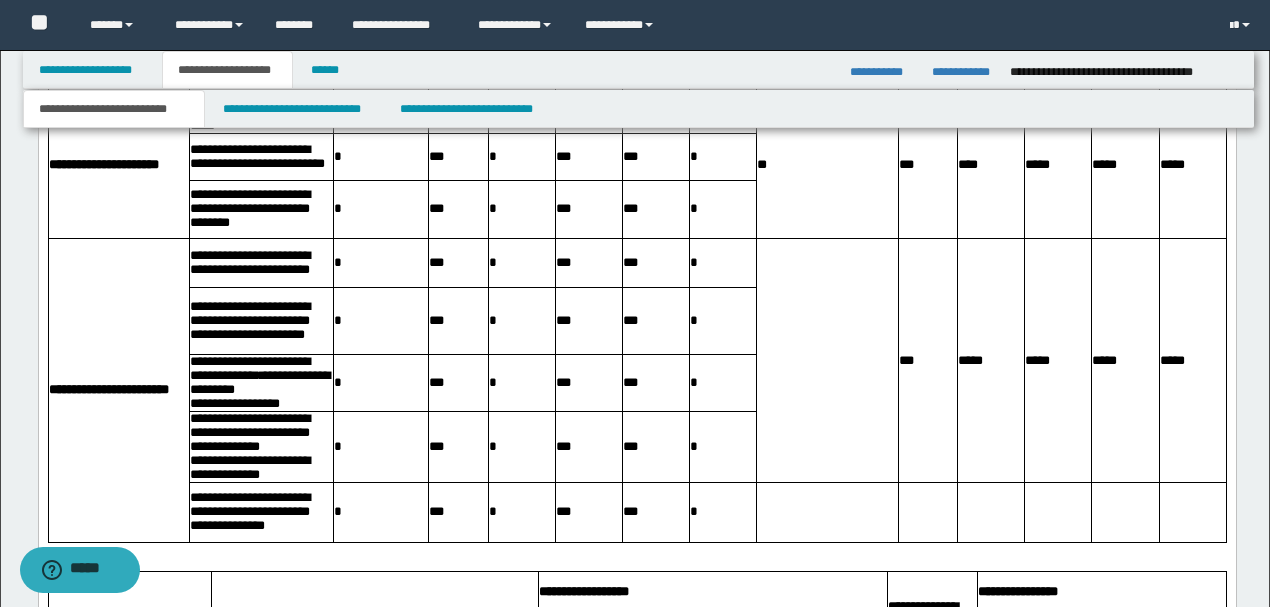 click on "**********" at bounding box center [260, 377] 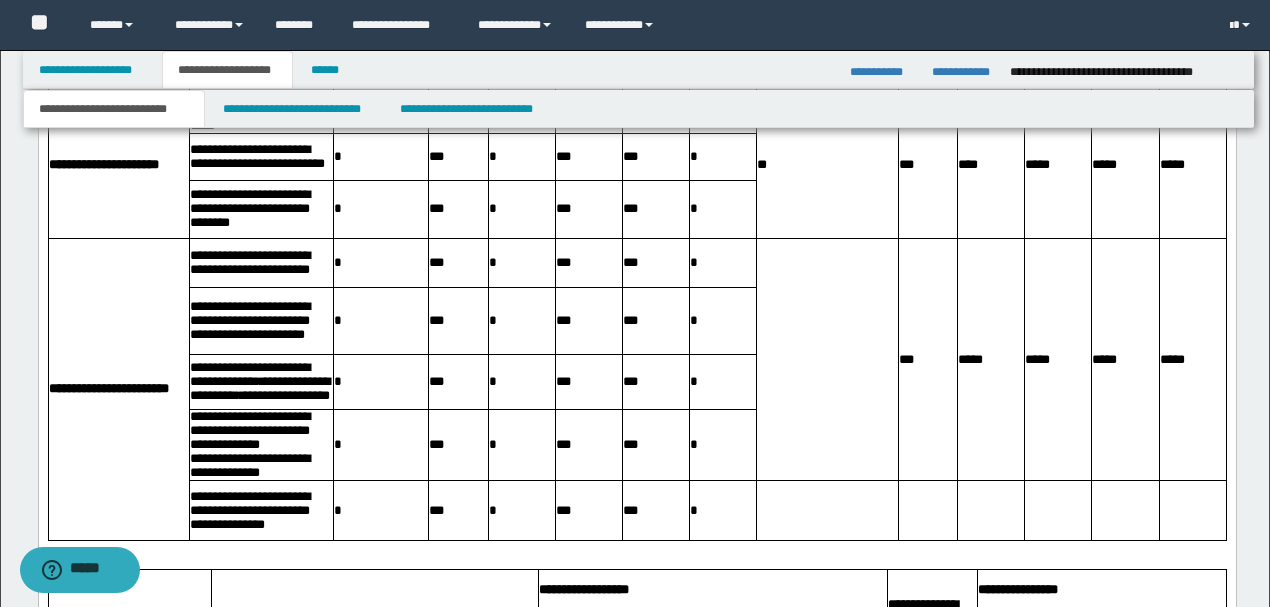 click on "**********" at bounding box center [249, 431] 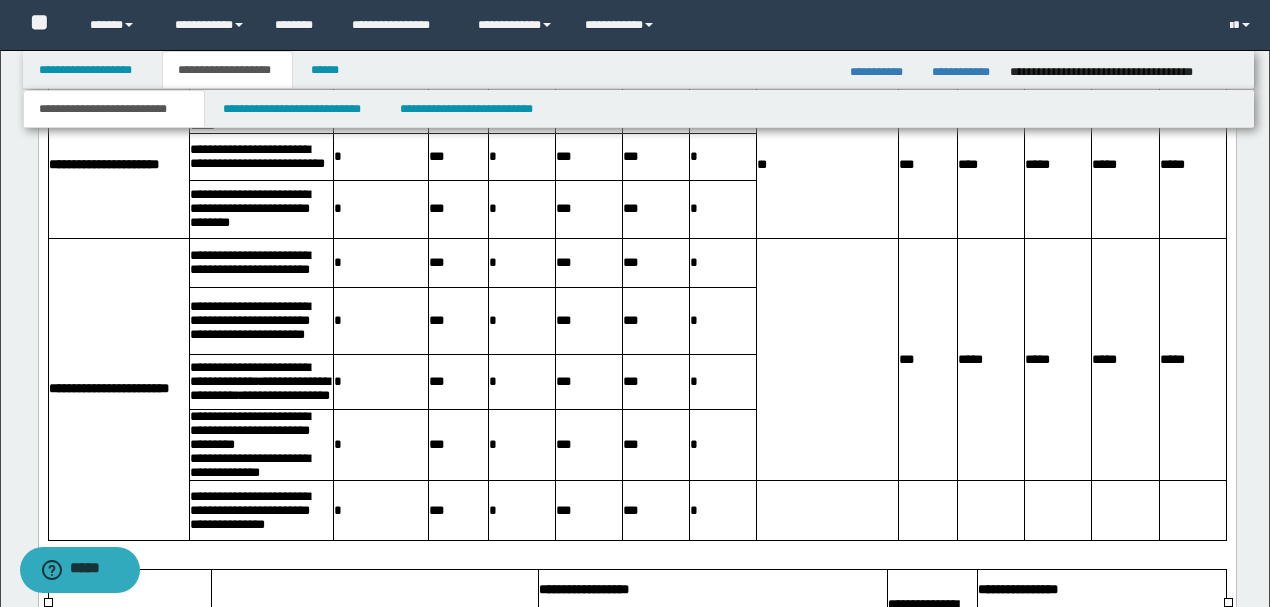 click on "**********" at bounding box center [249, 431] 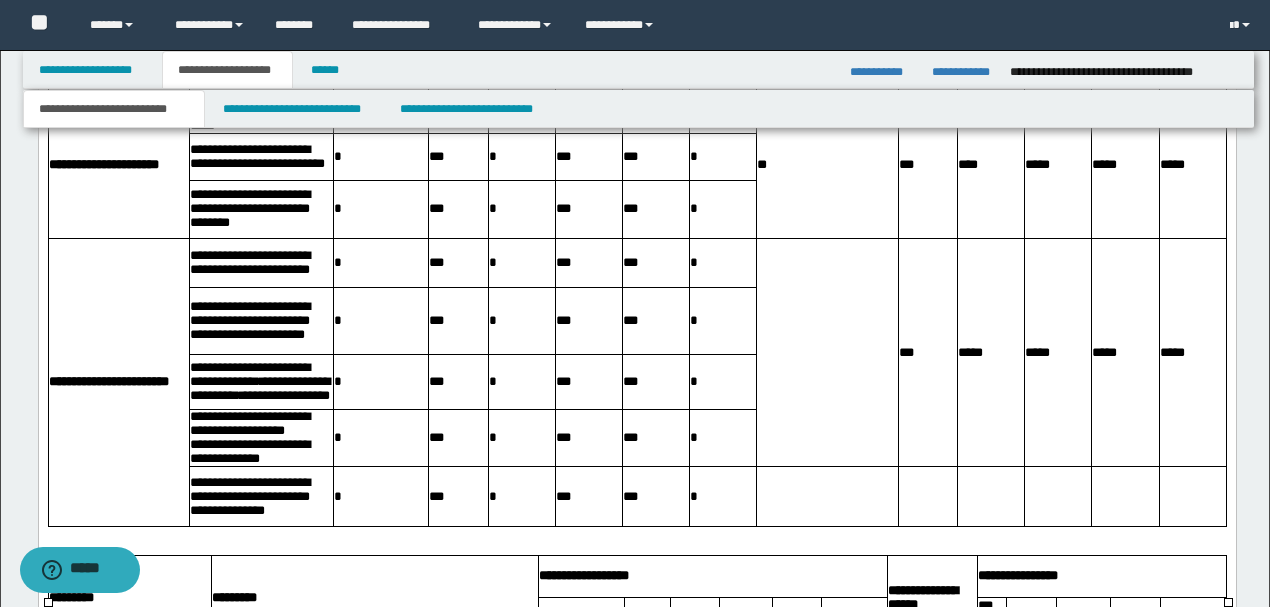 click on "**********" at bounding box center (284, 396) 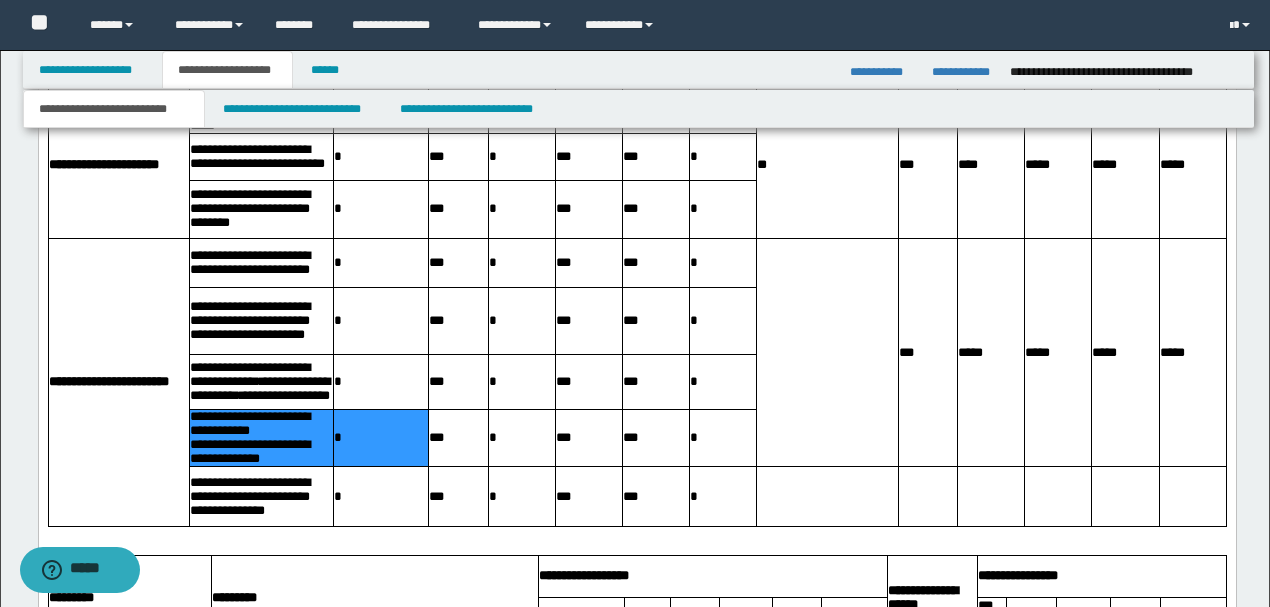 drag, startPoint x: 268, startPoint y: 485, endPoint x: 292, endPoint y: 488, distance: 24.186773 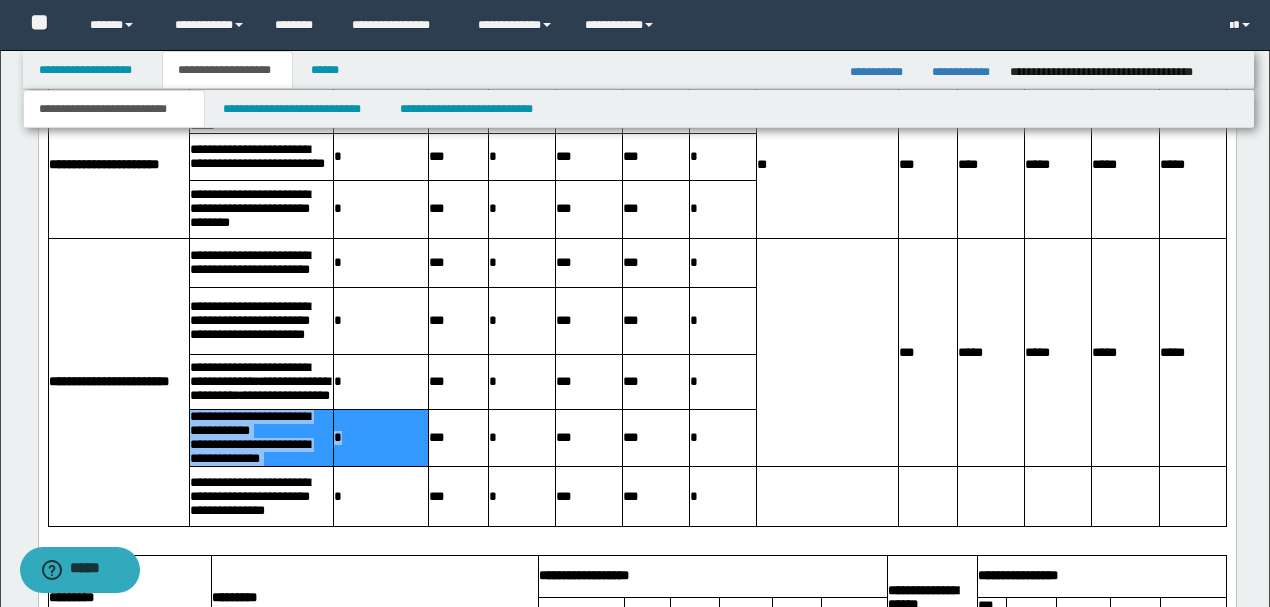 click on "**********" at bounding box center (260, 425) 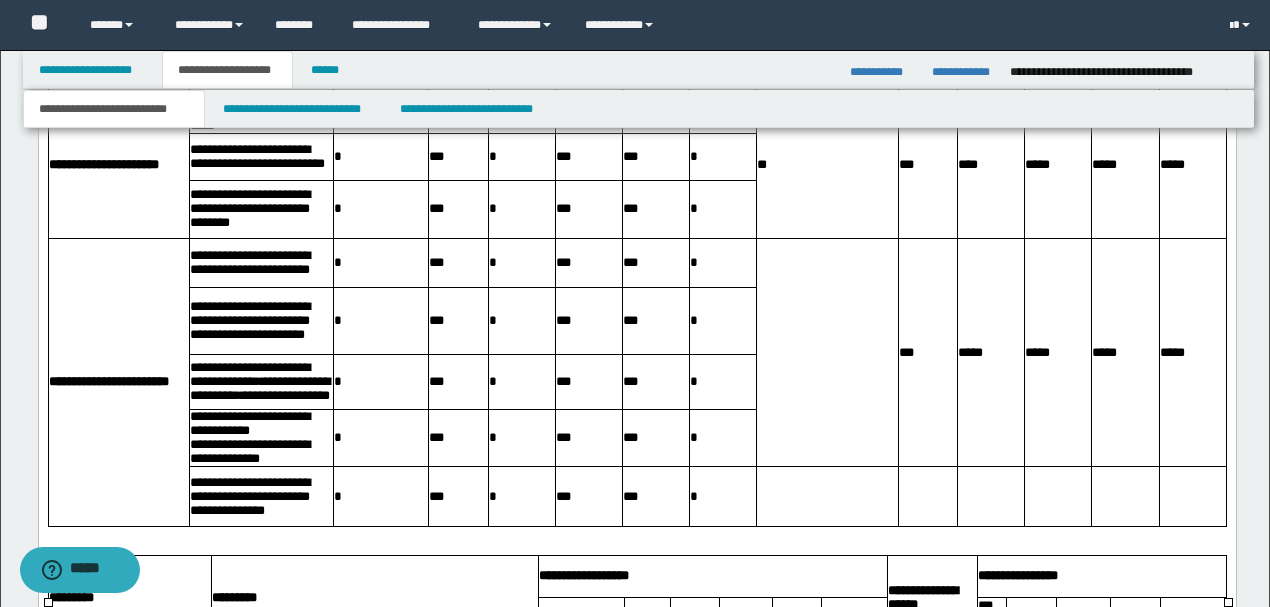 click on "**********" at bounding box center (249, 424) 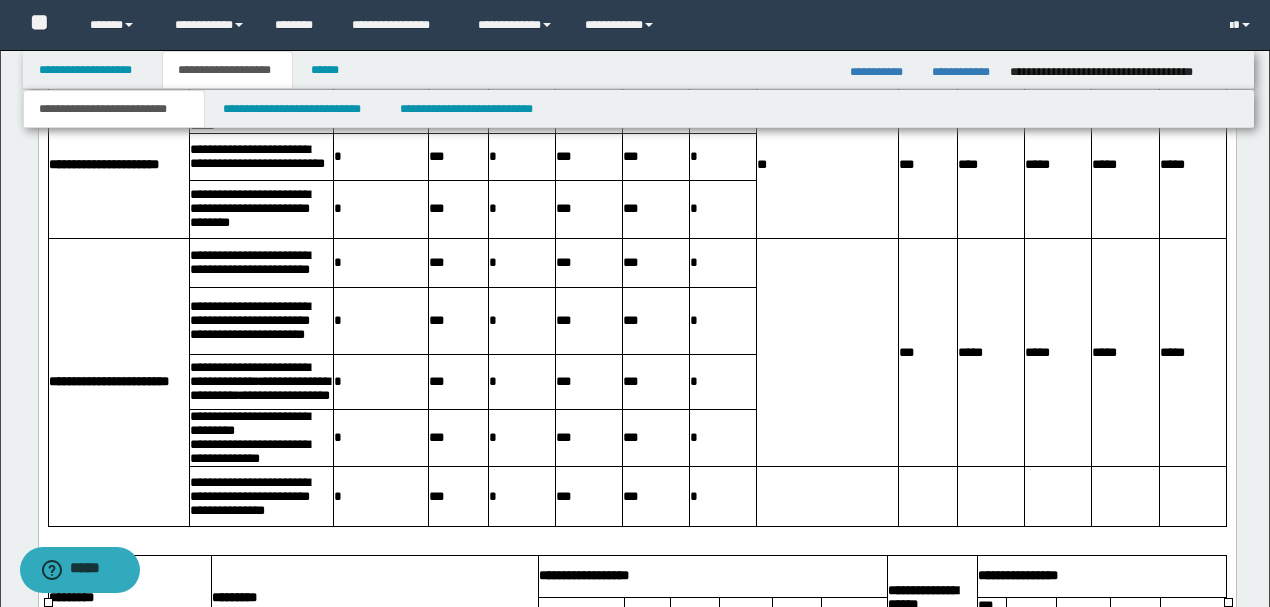 click on "**********" at bounding box center (249, 424) 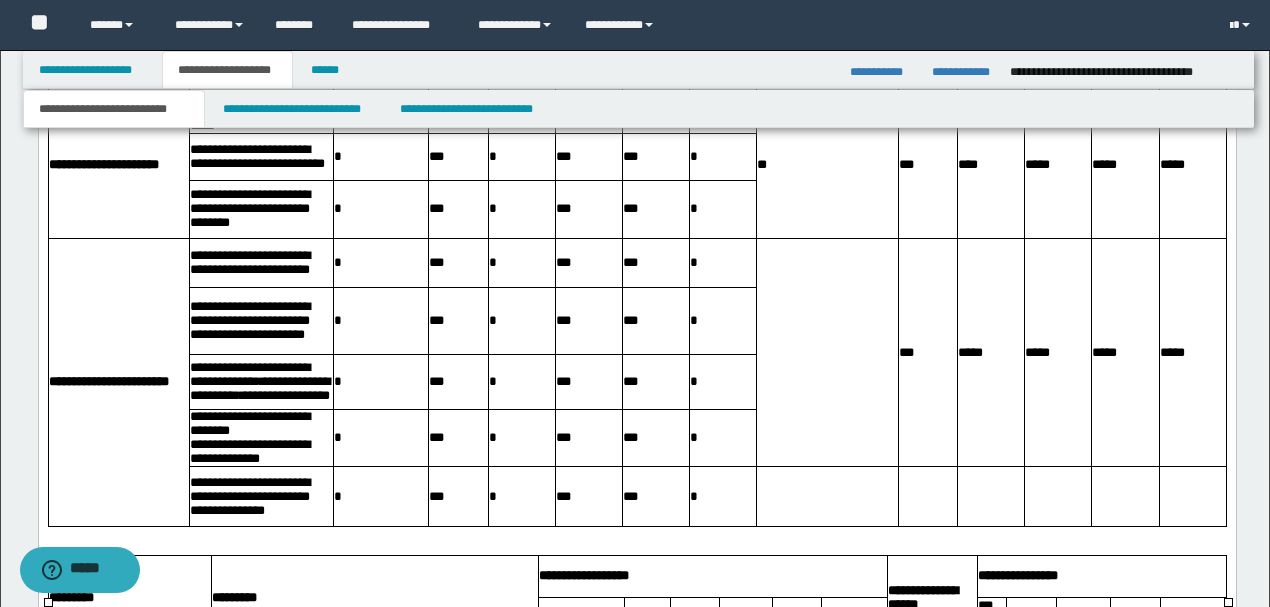 click on "**********" at bounding box center (260, 425) 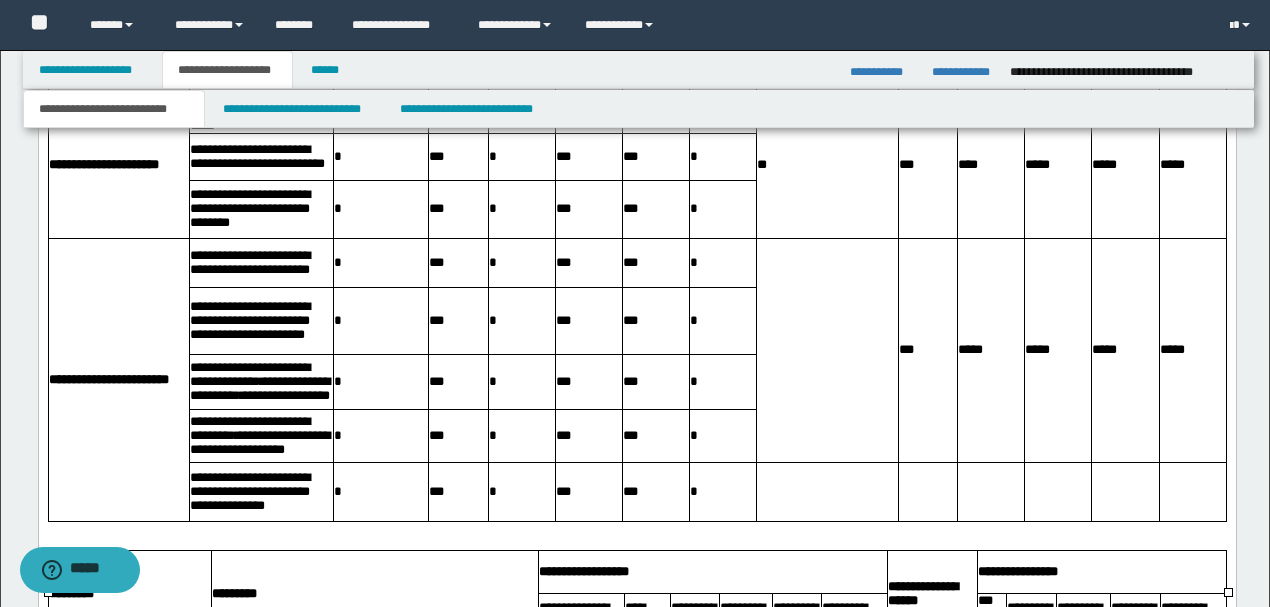 click on "**********" at bounding box center (249, 209) 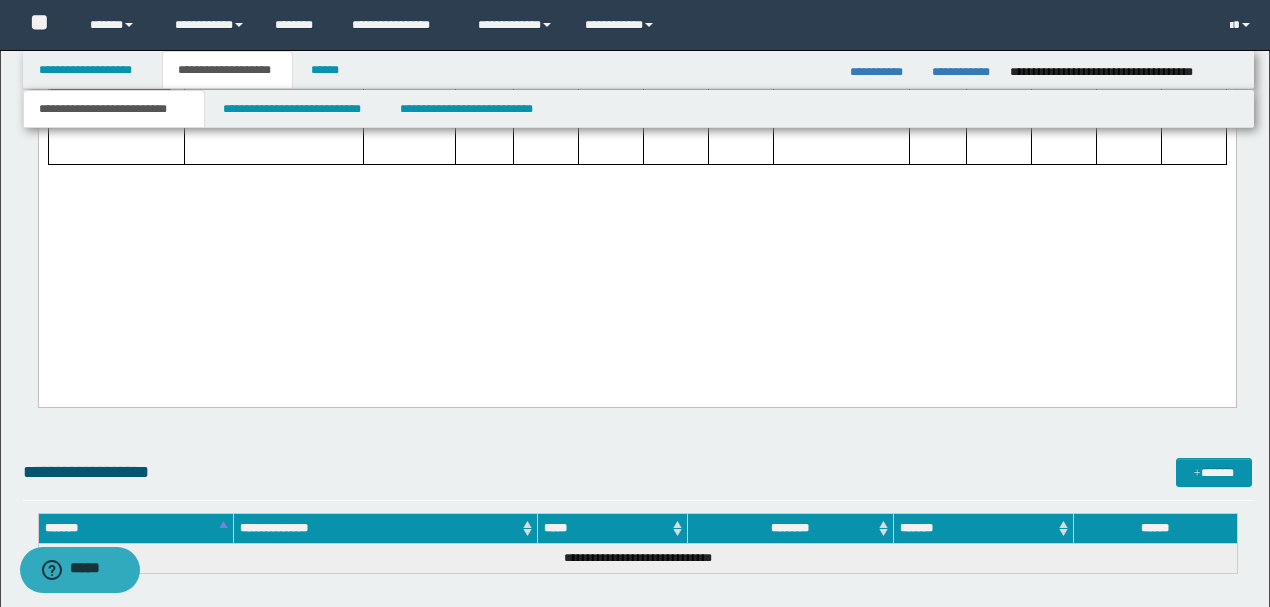 scroll, scrollTop: 3816, scrollLeft: 0, axis: vertical 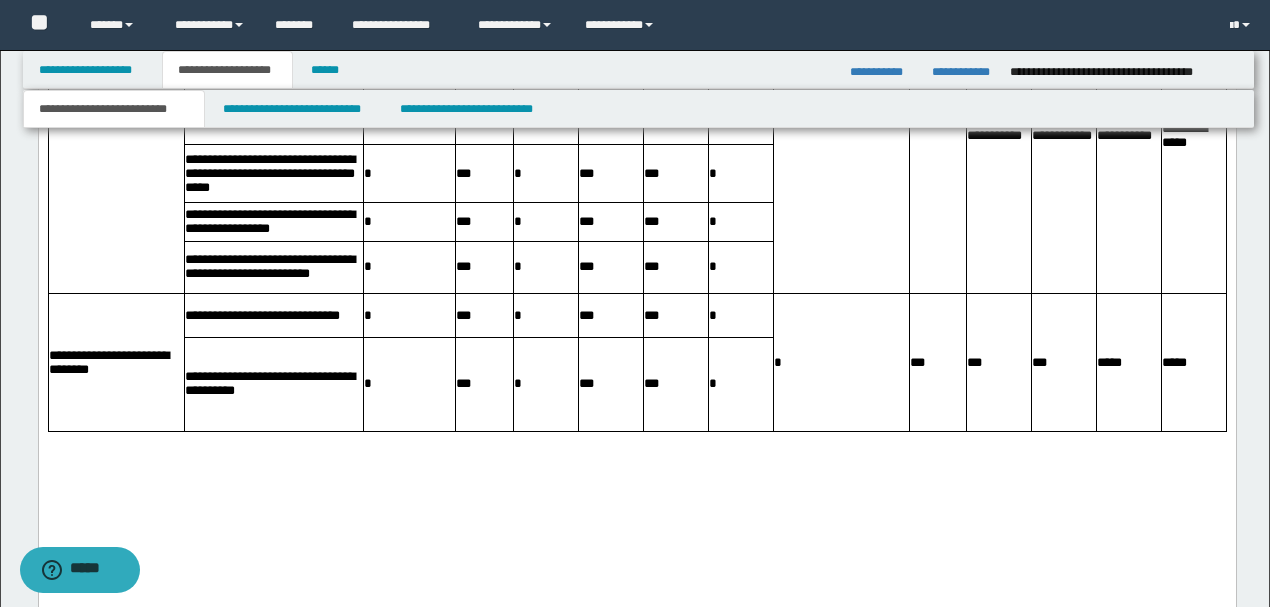 click at bounding box center [636, 463] 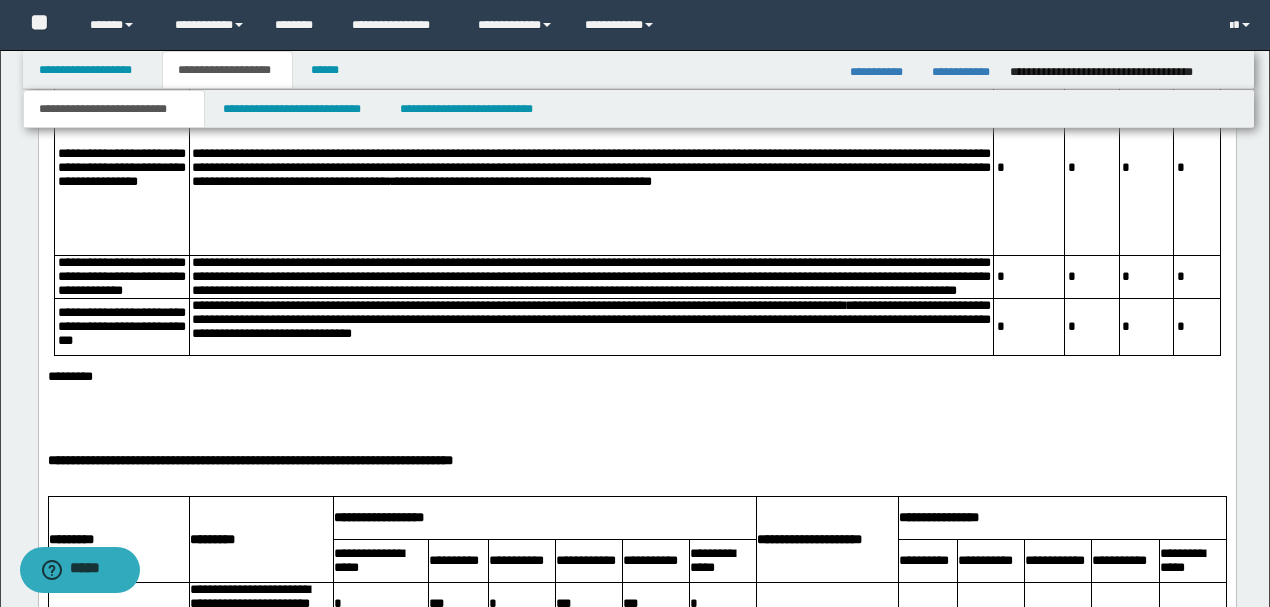 scroll, scrollTop: 1483, scrollLeft: 0, axis: vertical 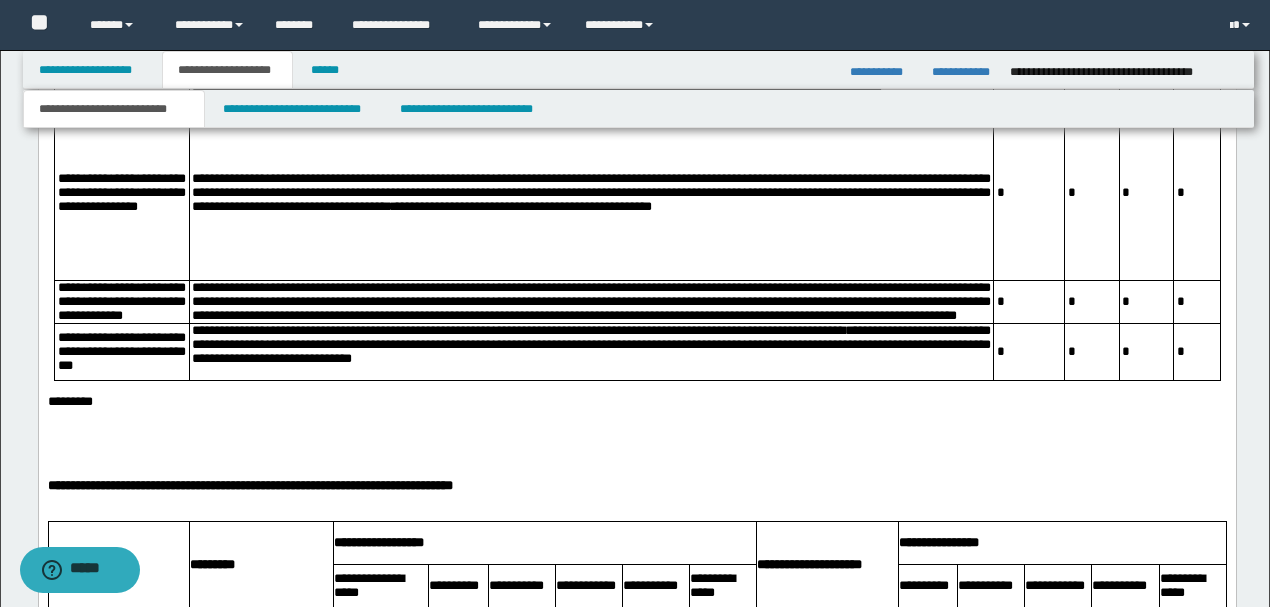 click at bounding box center [636, 431] 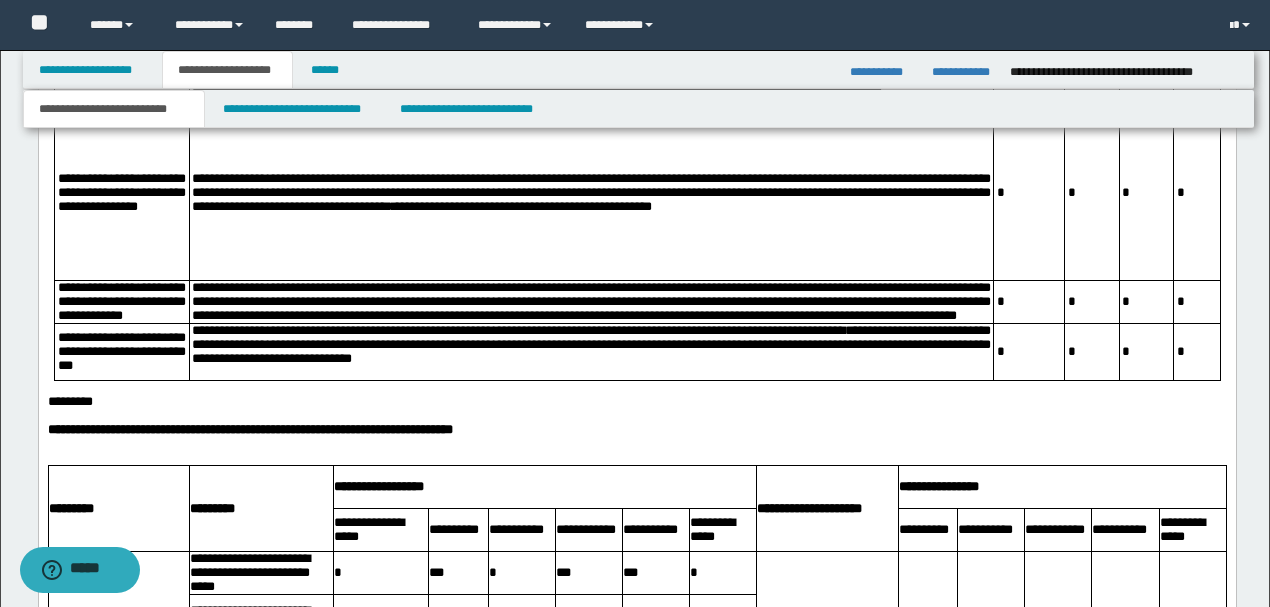 click on "**********" at bounding box center (636, 431) 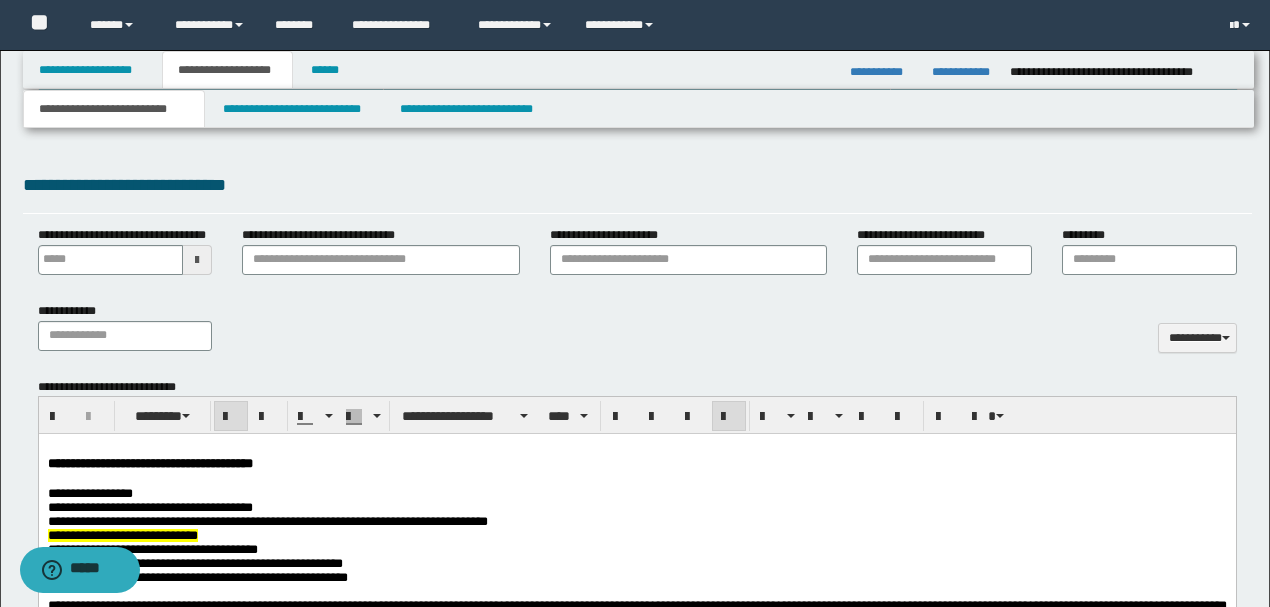 scroll, scrollTop: 616, scrollLeft: 0, axis: vertical 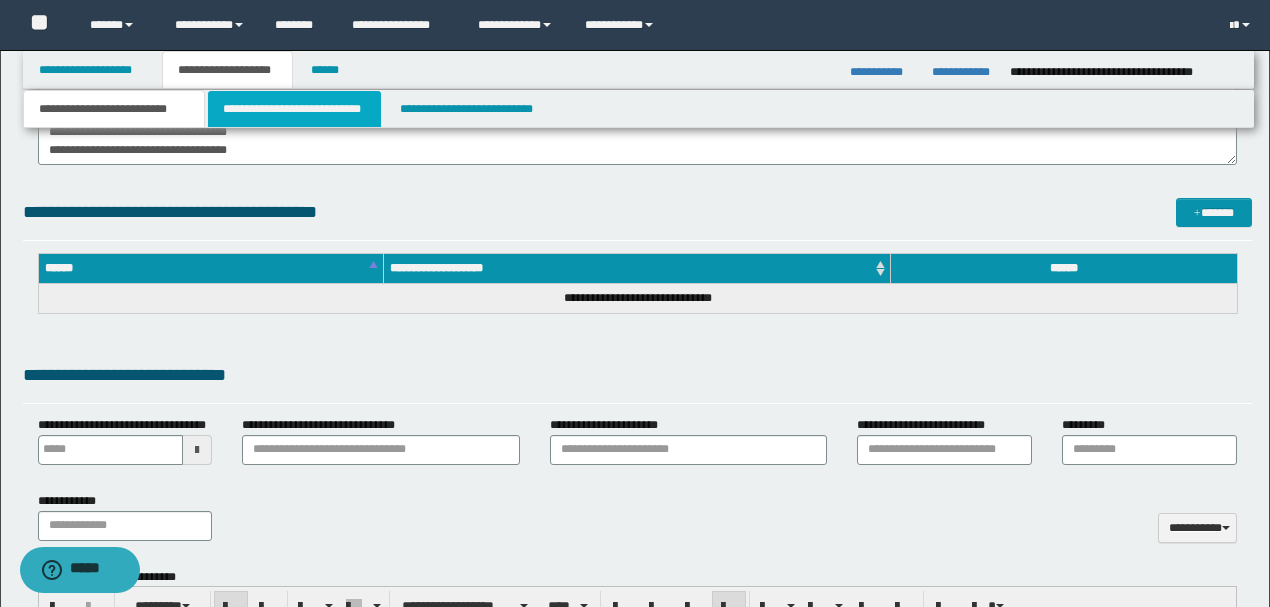 click on "**********" at bounding box center (294, 109) 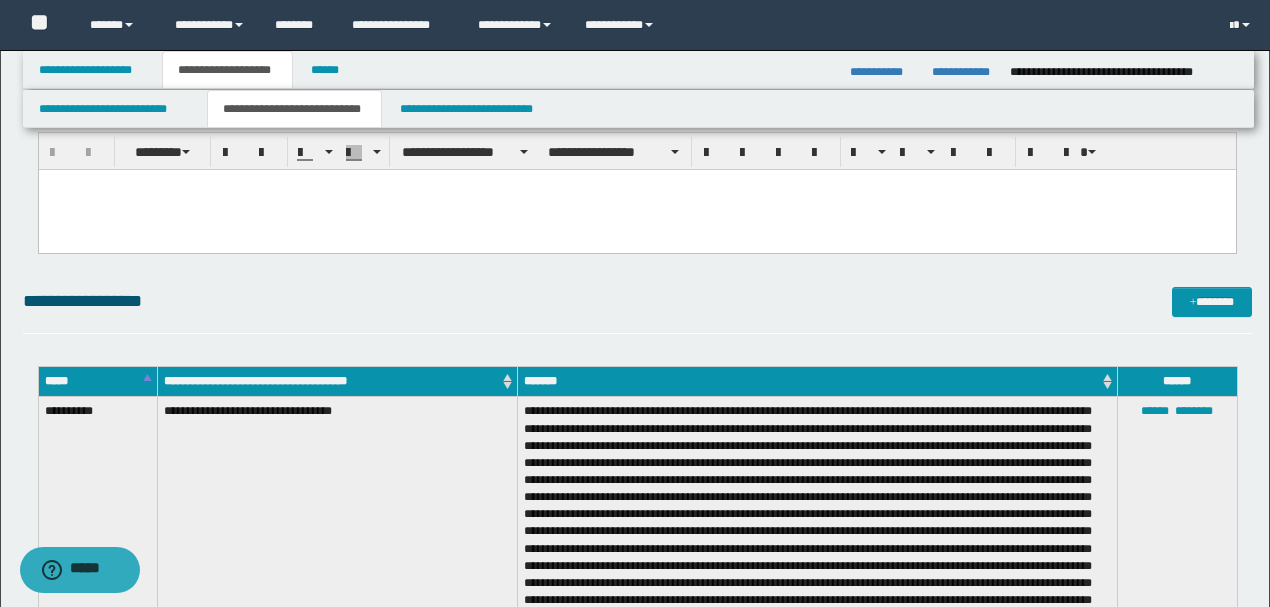 scroll, scrollTop: 0, scrollLeft: 0, axis: both 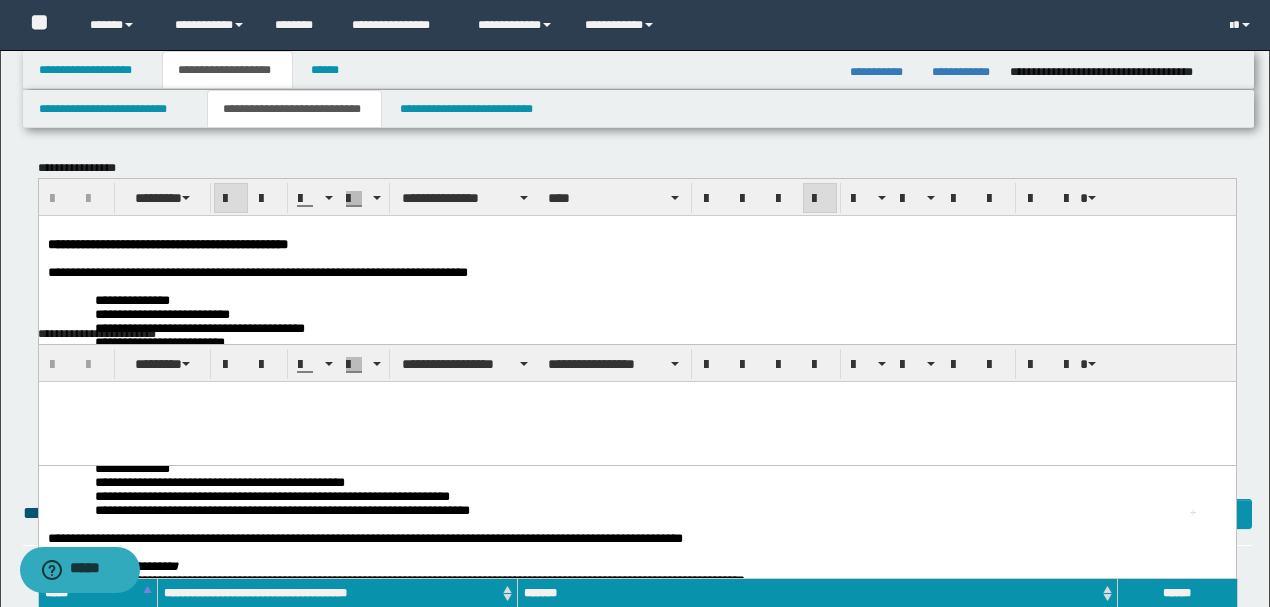 click on "[FIRST] [LAST]" at bounding box center [636, 244] 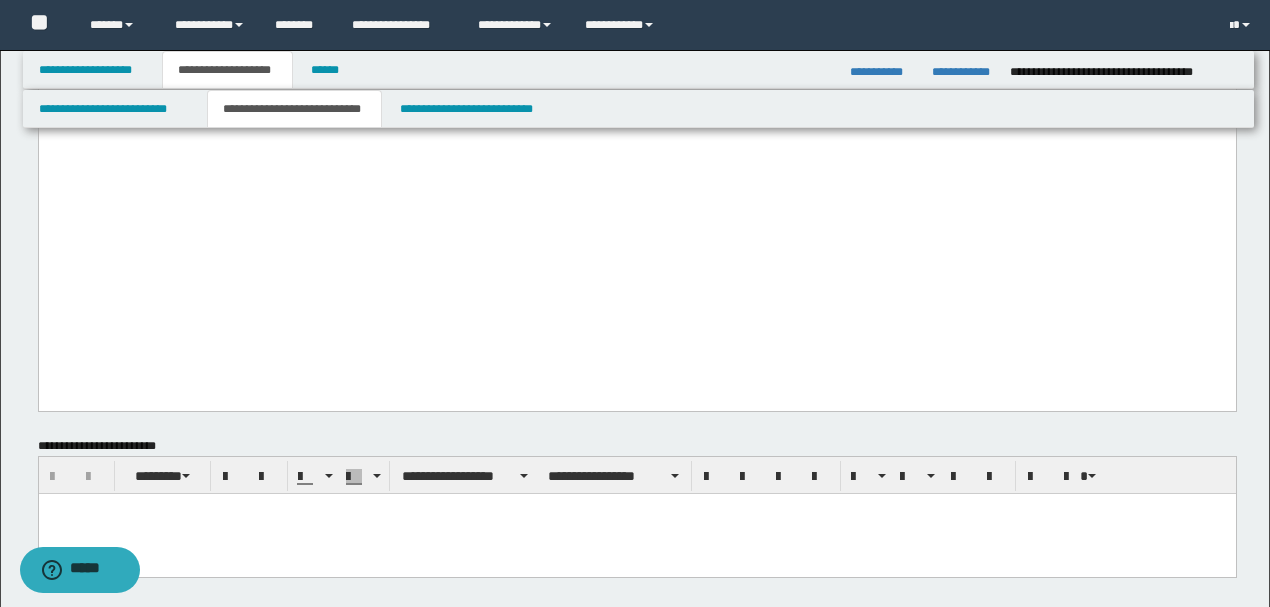 scroll, scrollTop: 2800, scrollLeft: 0, axis: vertical 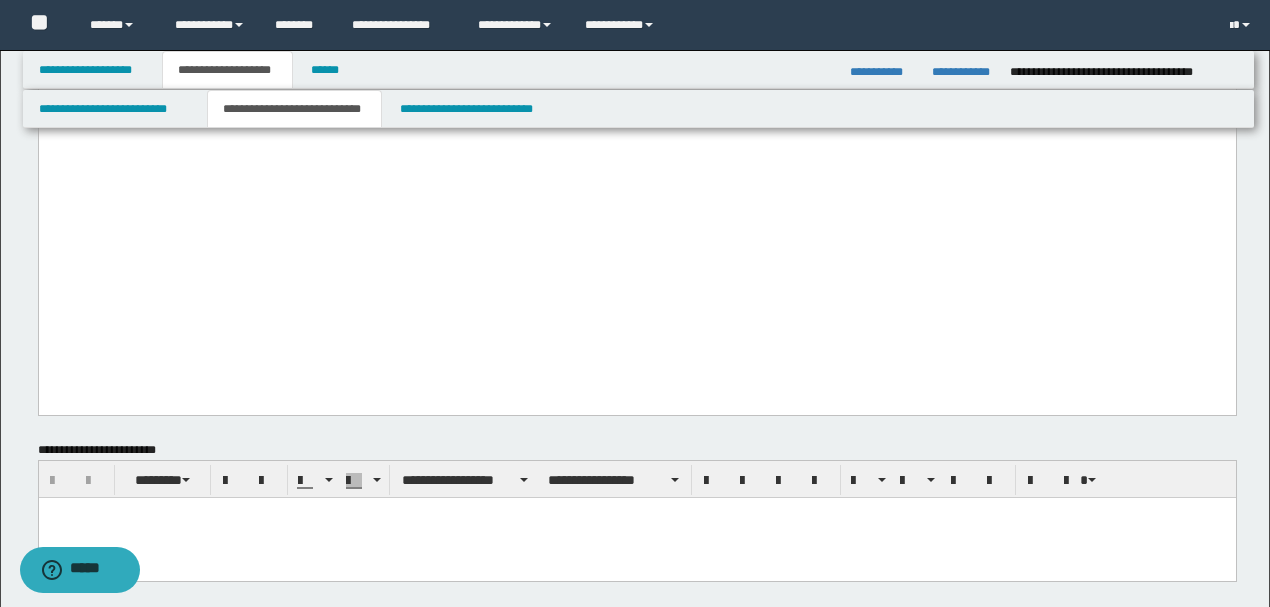click on "**********" at bounding box center [636, -24] 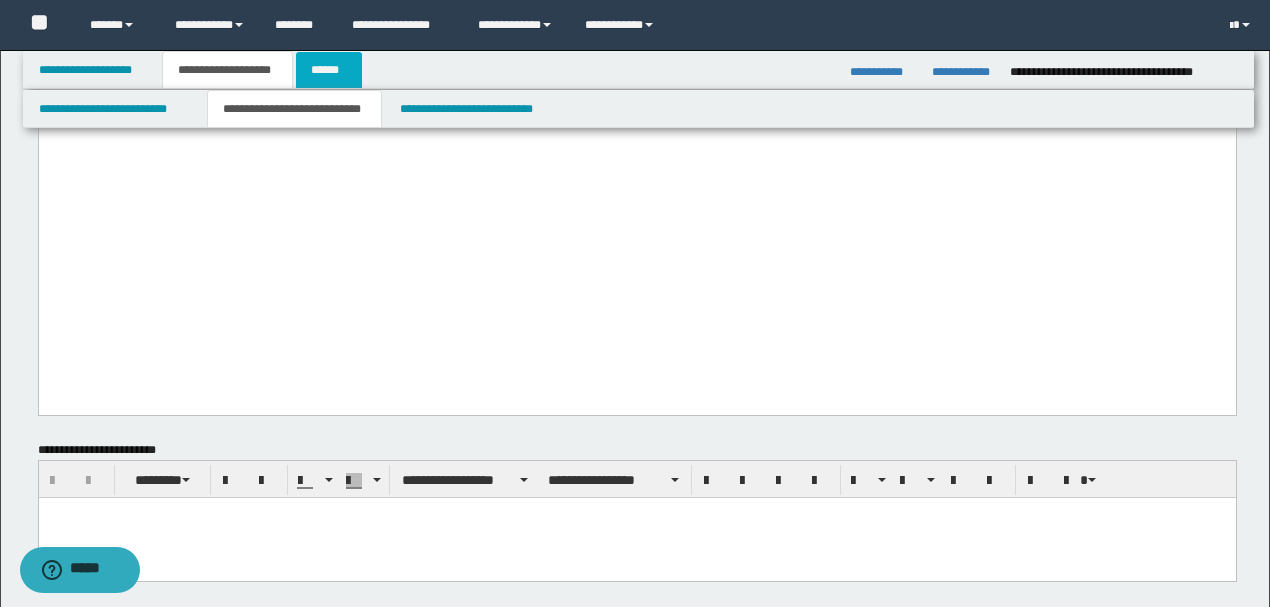 click on "******" at bounding box center [329, 70] 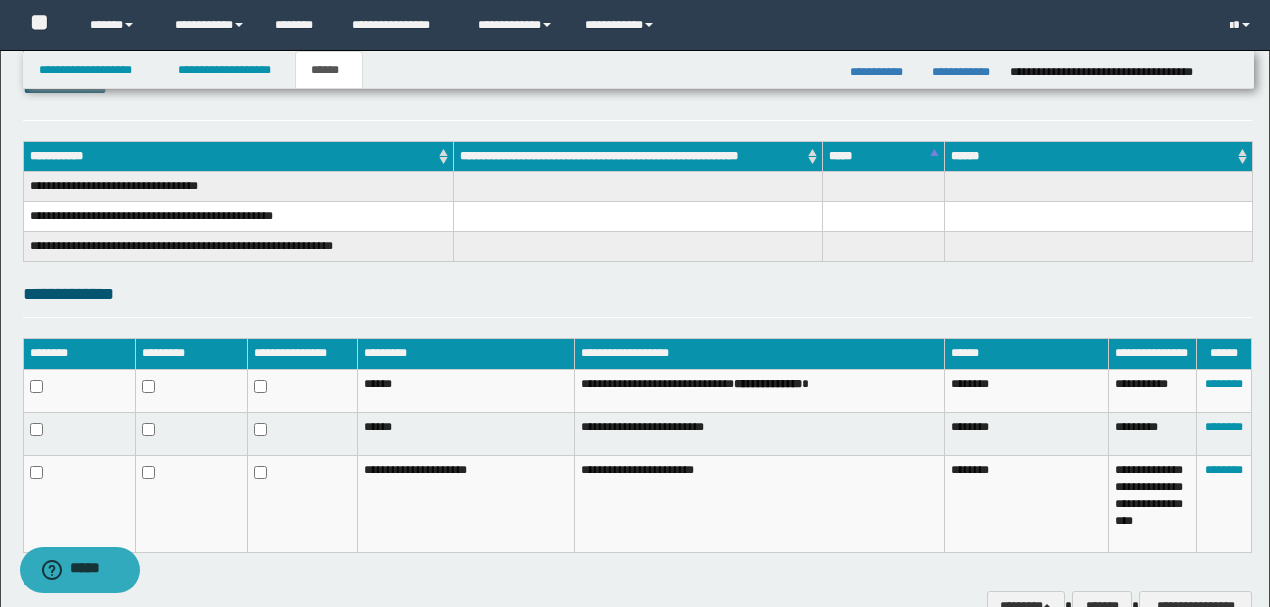 scroll, scrollTop: 378, scrollLeft: 0, axis: vertical 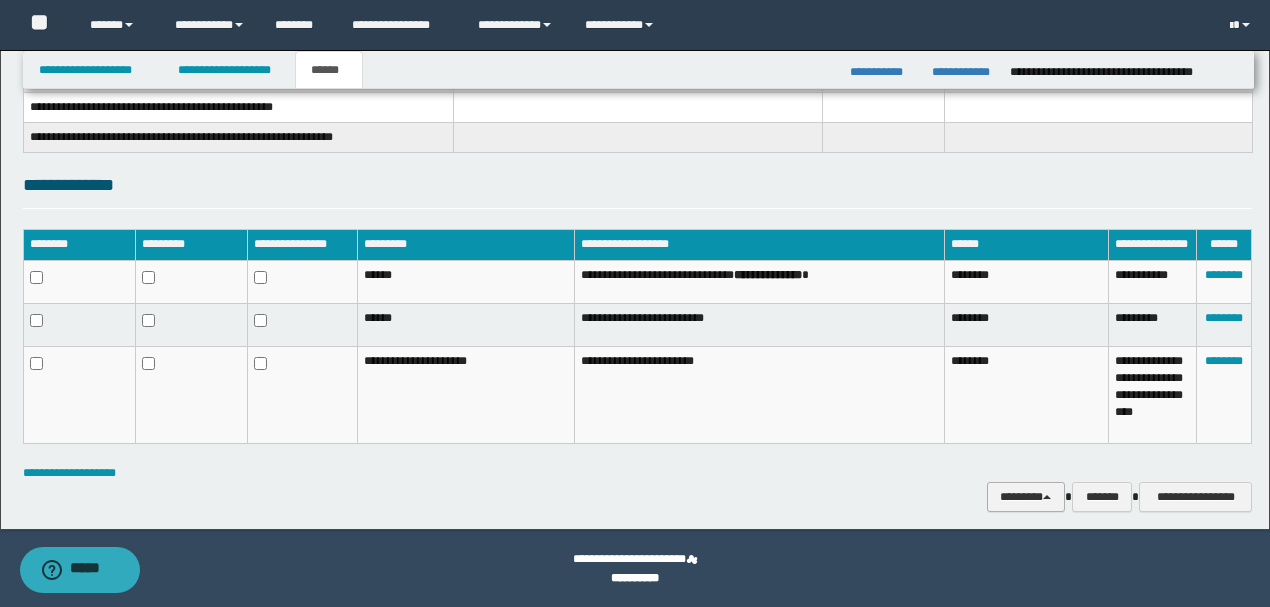 click on "********" at bounding box center (1026, 496) 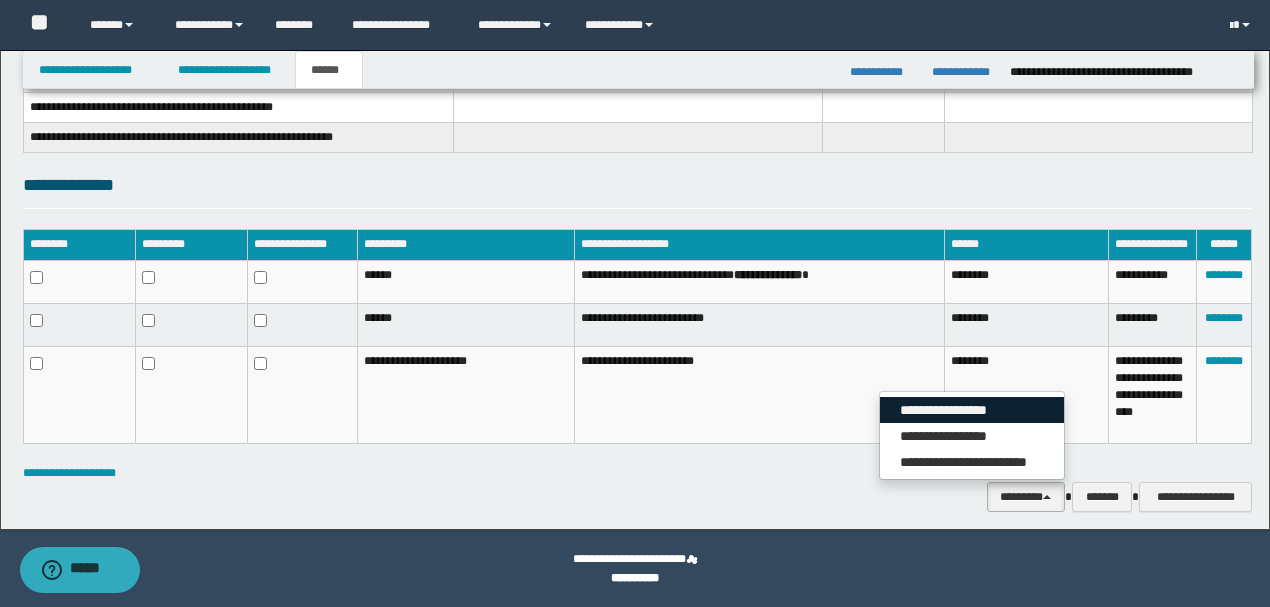 click on "**********" at bounding box center [972, 410] 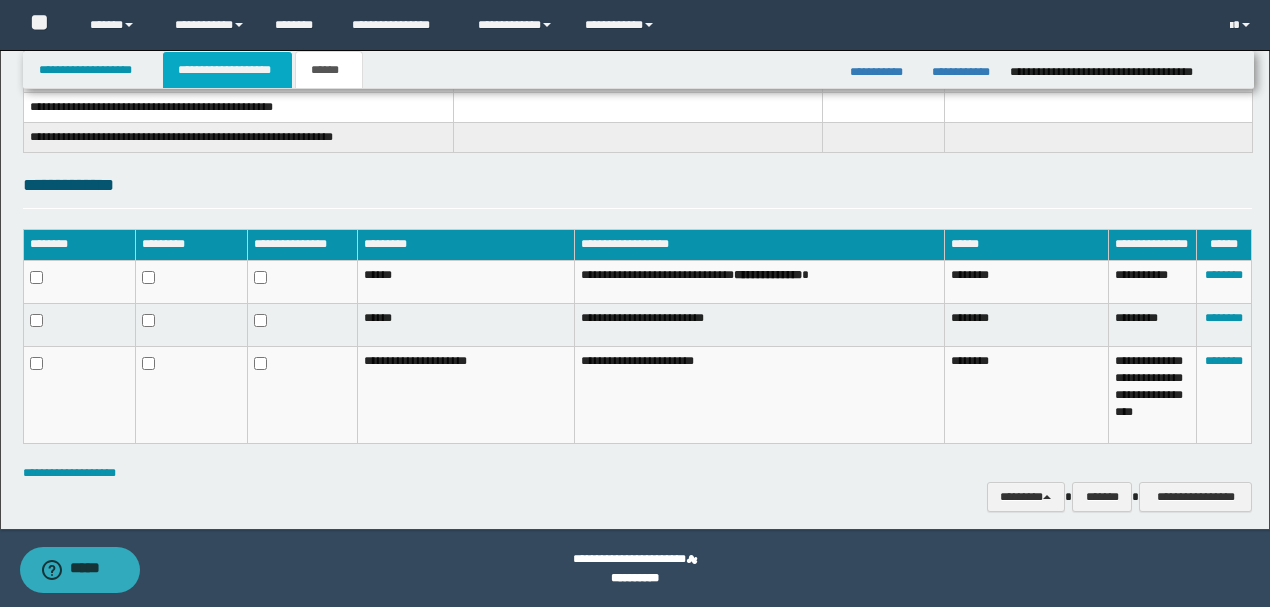 click on "**********" at bounding box center (227, 70) 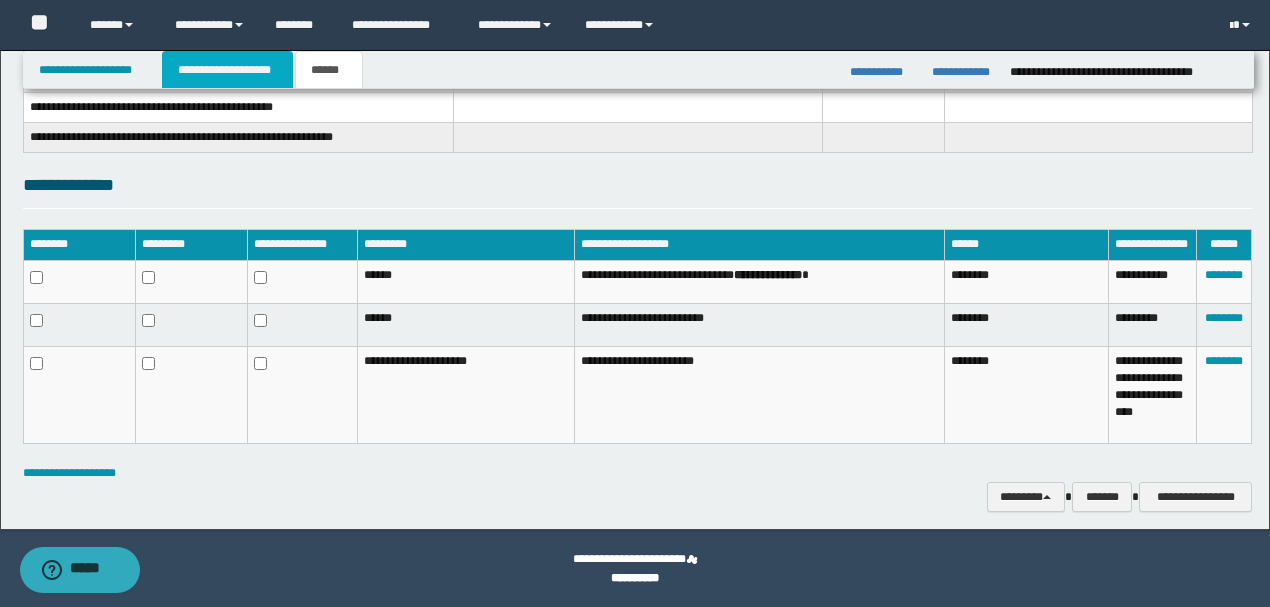 type 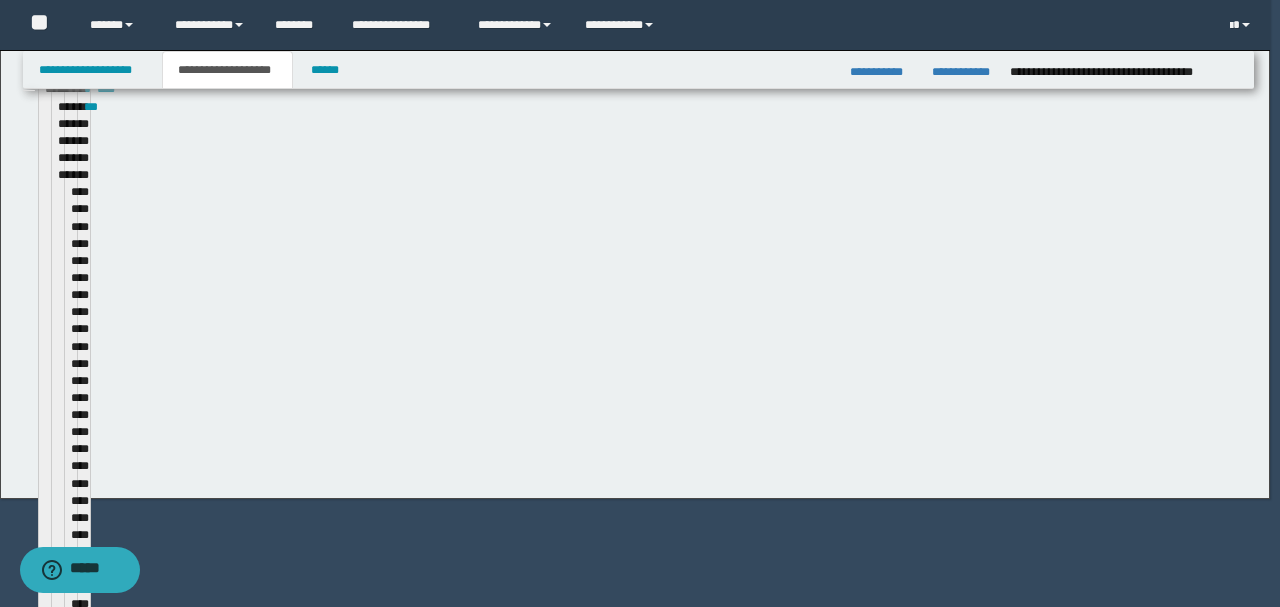 type 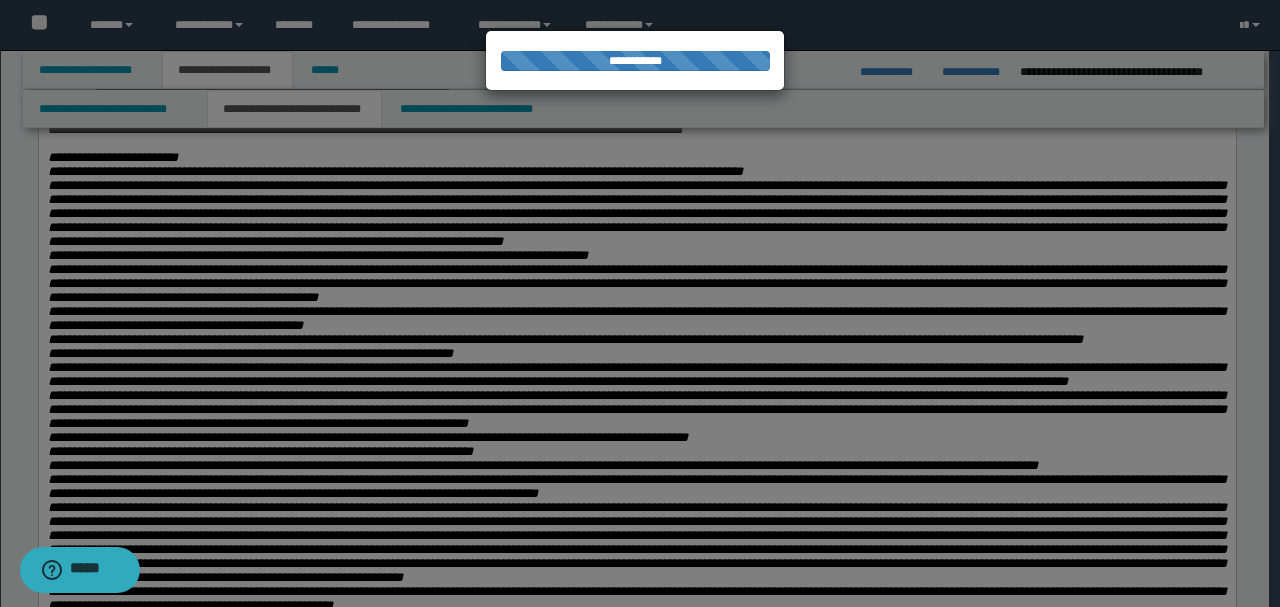 type 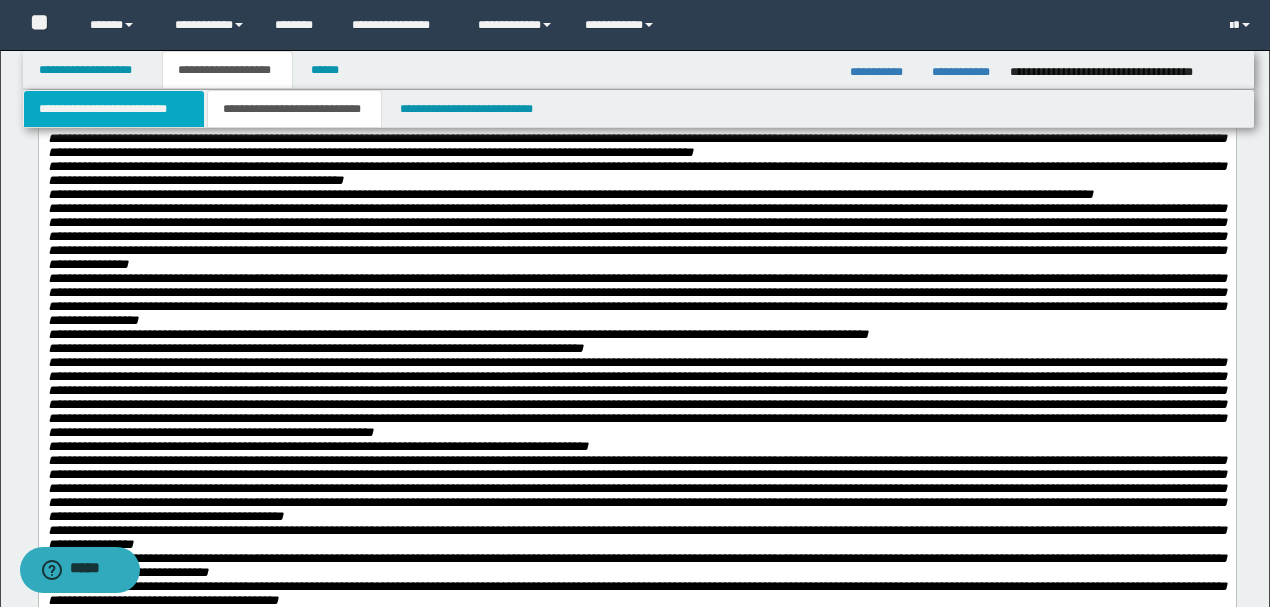 click on "**********" at bounding box center [114, 109] 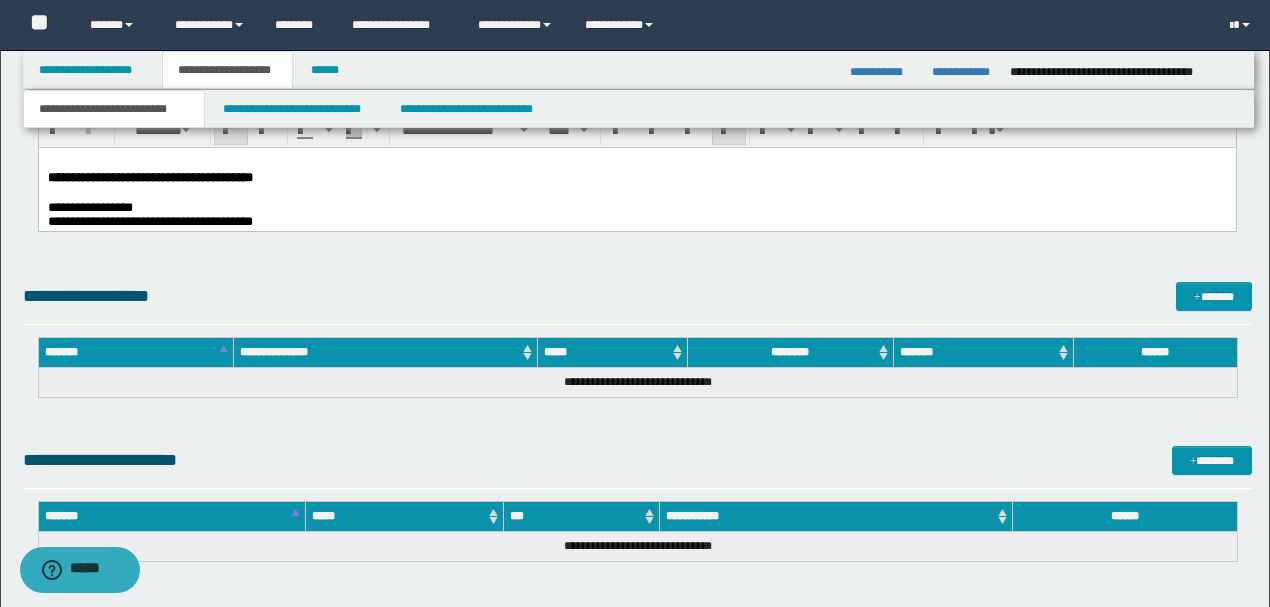 scroll, scrollTop: 916, scrollLeft: 0, axis: vertical 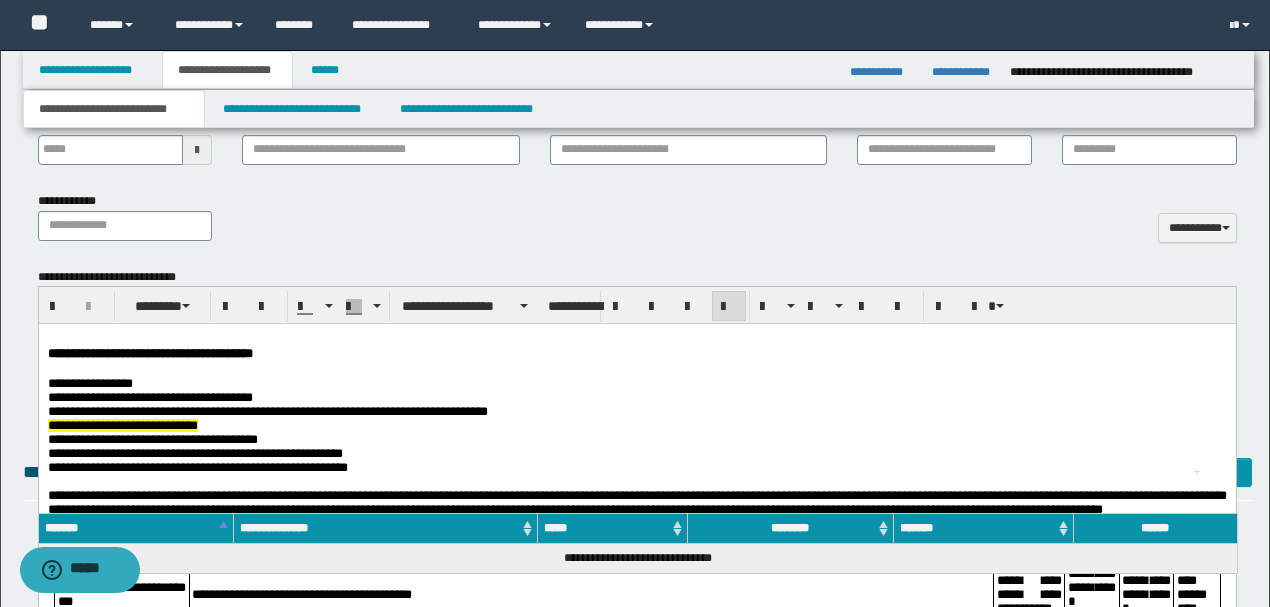 click on "**********" at bounding box center [636, 1869] 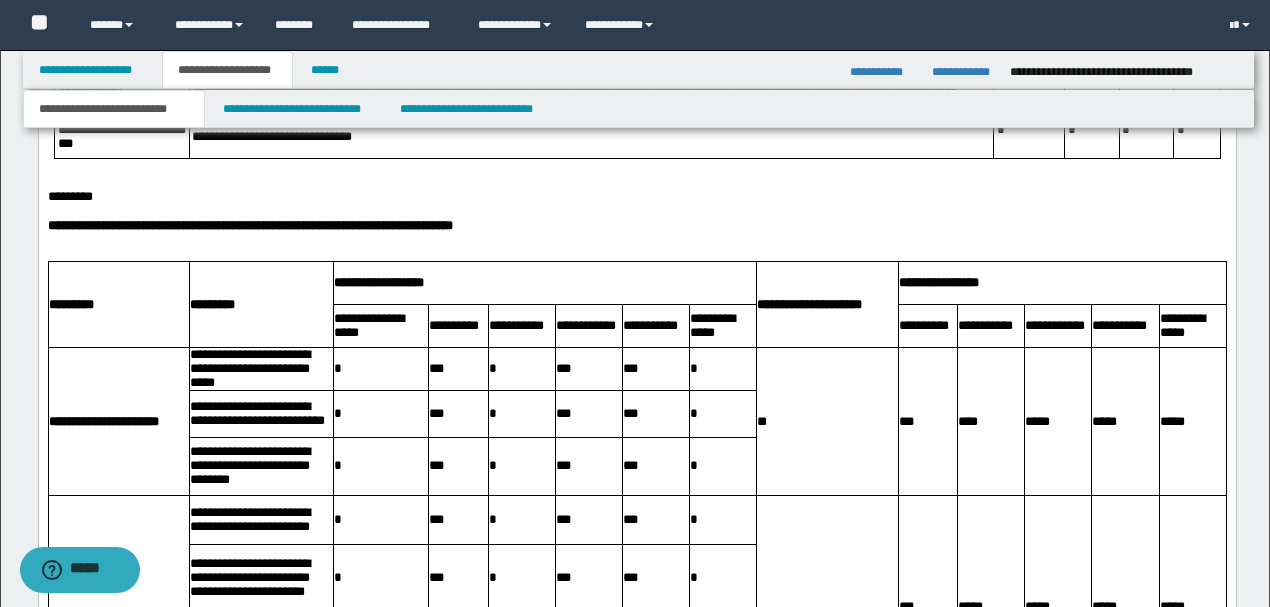scroll, scrollTop: 1582, scrollLeft: 0, axis: vertical 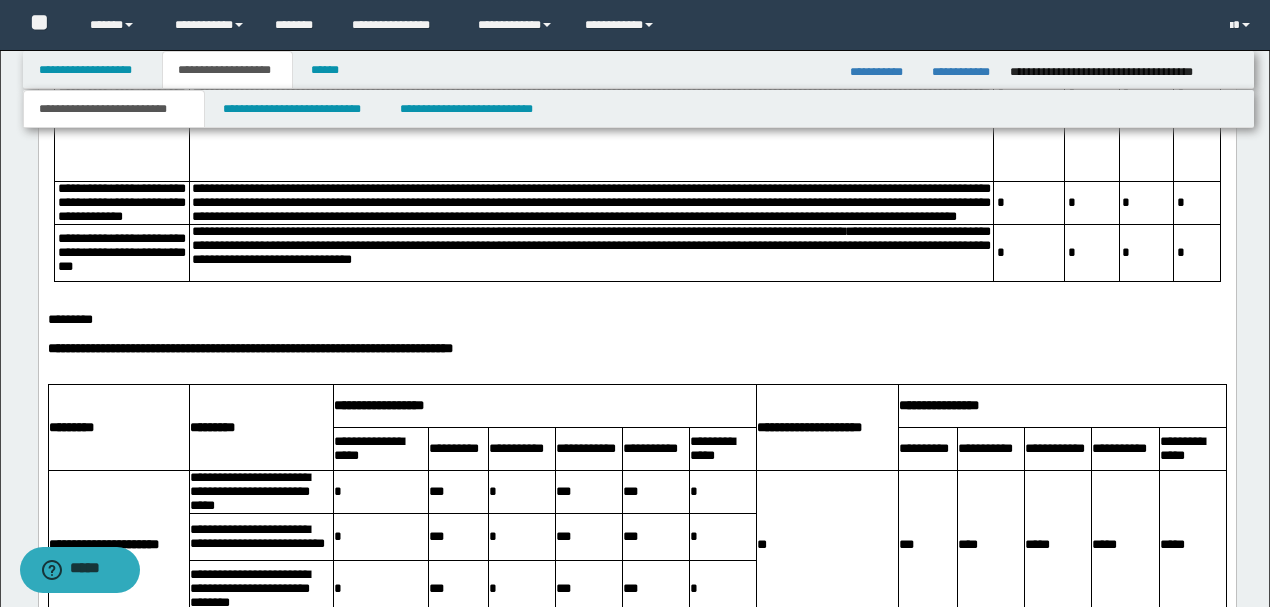 click at bounding box center [590, 275] 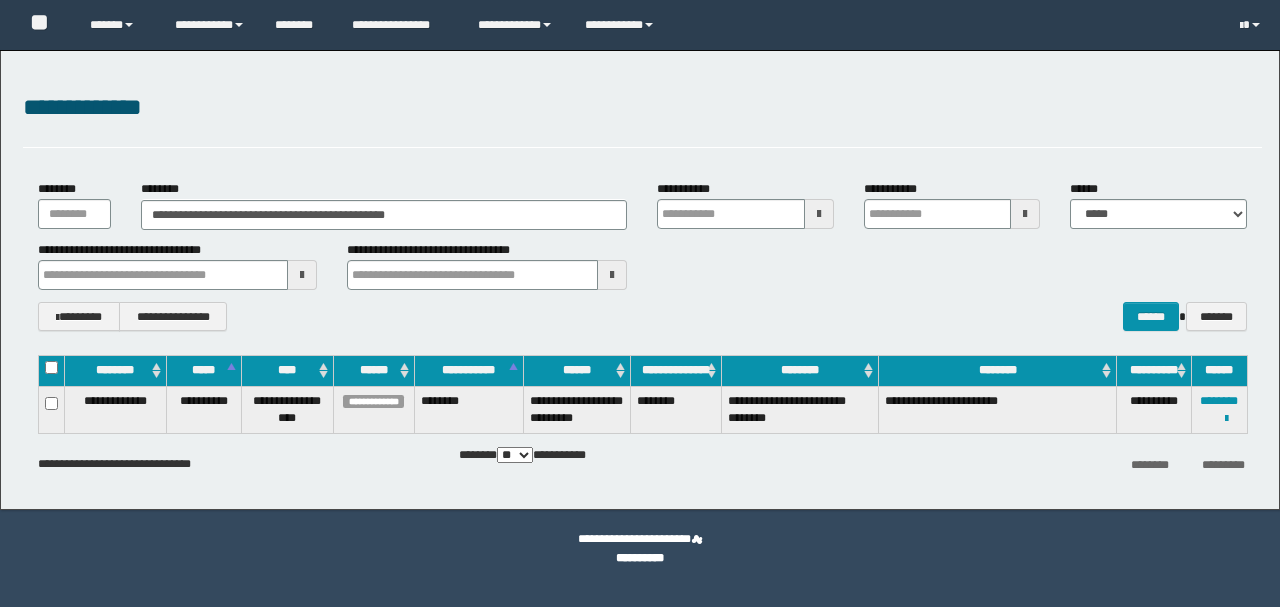 scroll, scrollTop: 0, scrollLeft: 0, axis: both 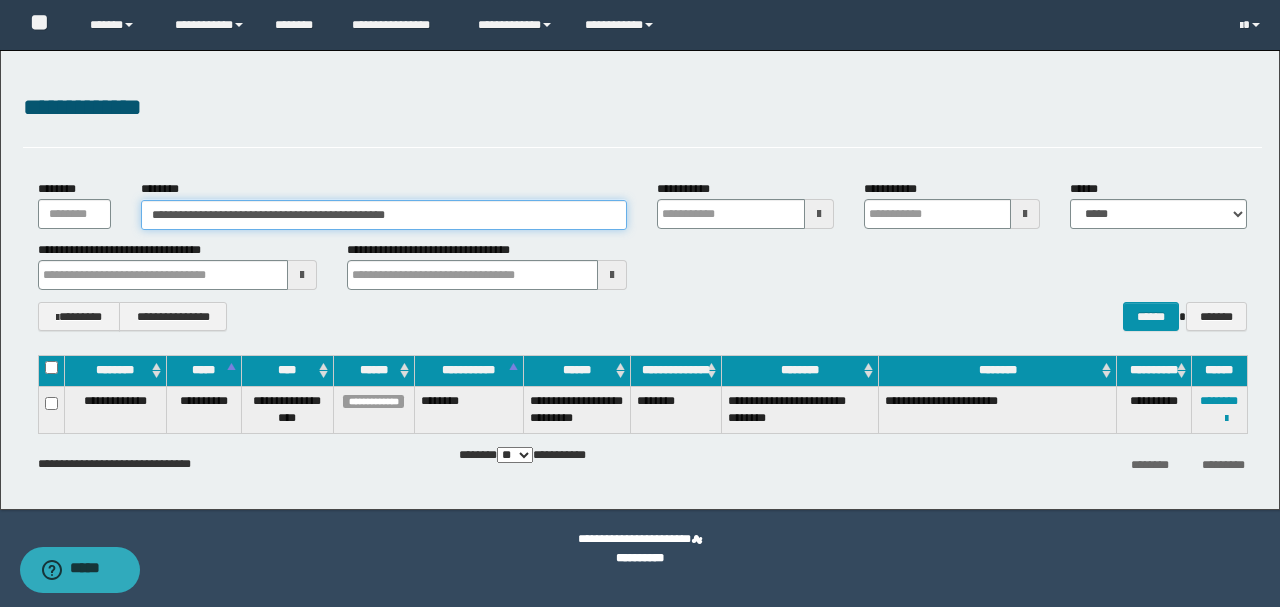 drag, startPoint x: 452, startPoint y: 215, endPoint x: 2, endPoint y: 209, distance: 450.04 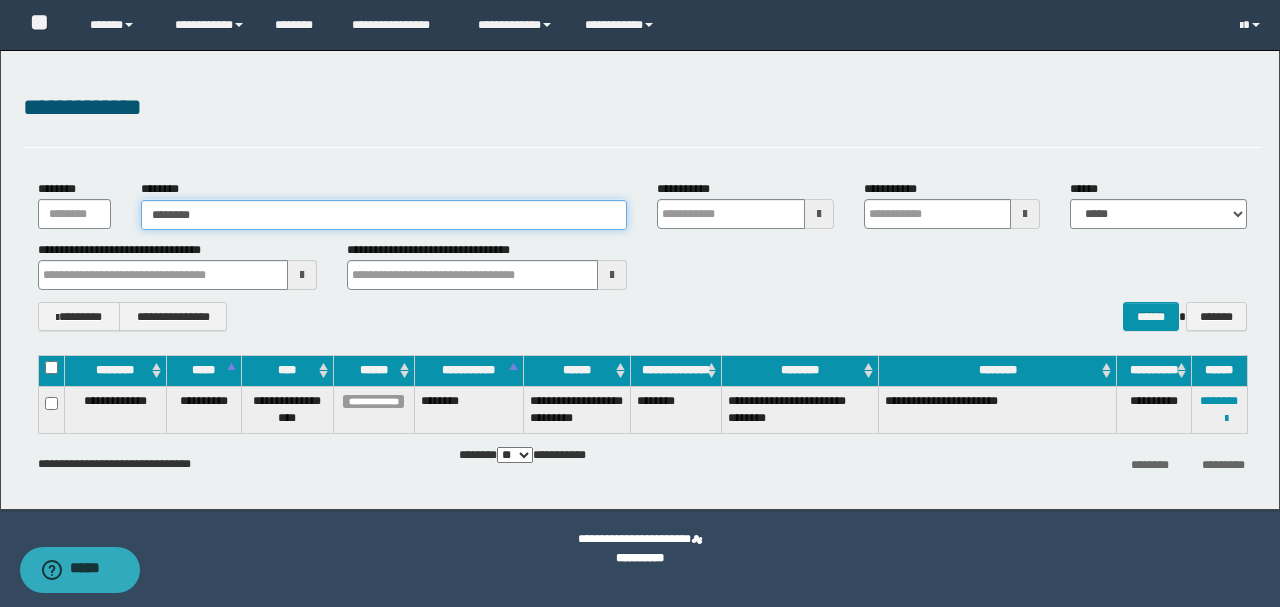 type on "********" 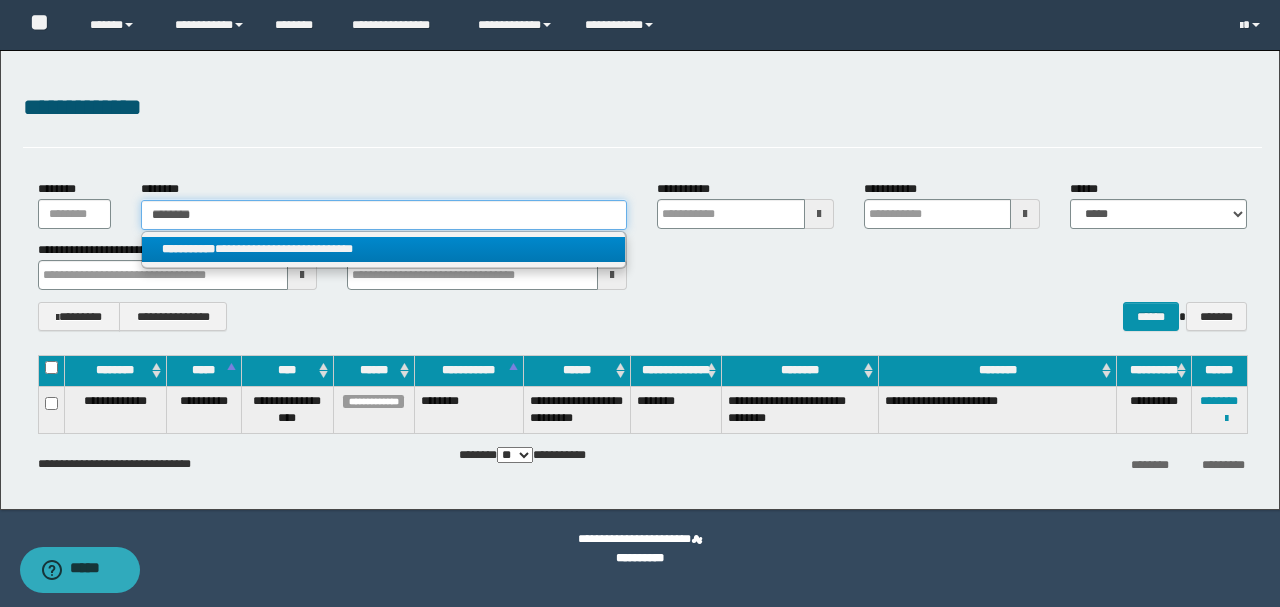 type on "********" 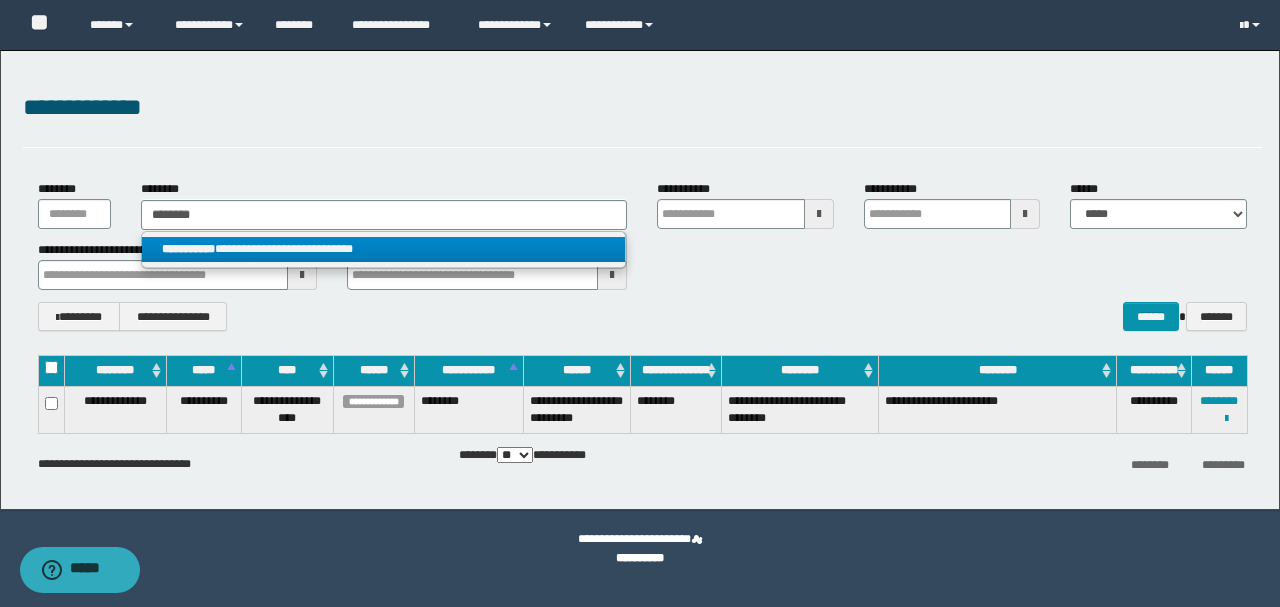click on "**********" at bounding box center (384, 249) 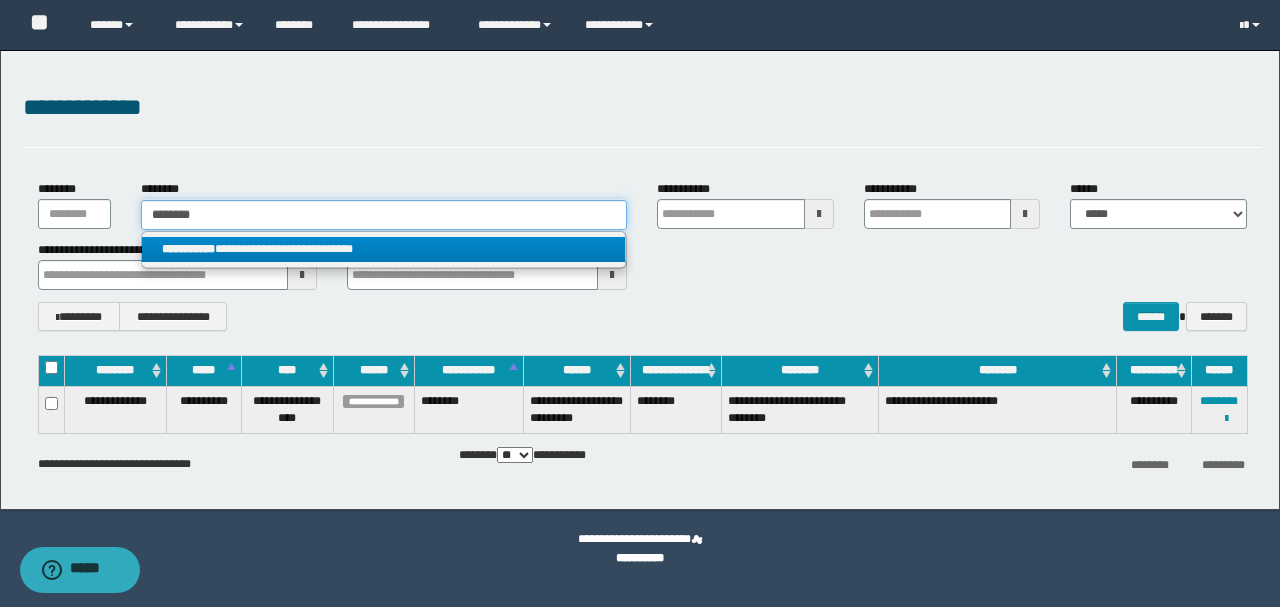 type 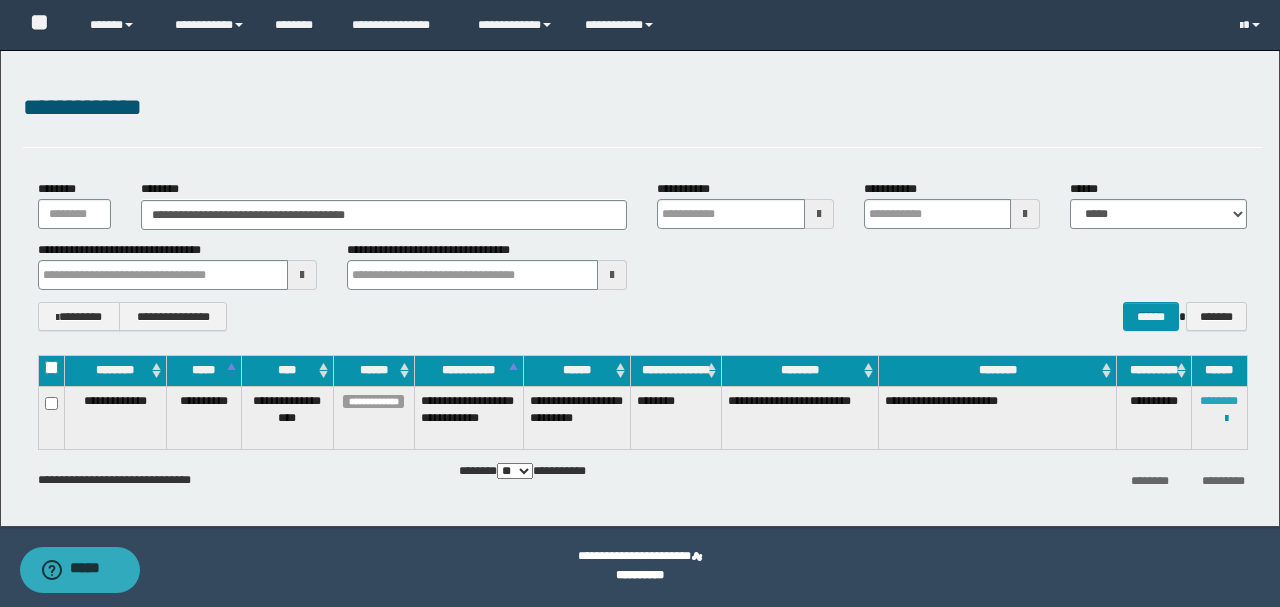 click on "********" at bounding box center [1219, 401] 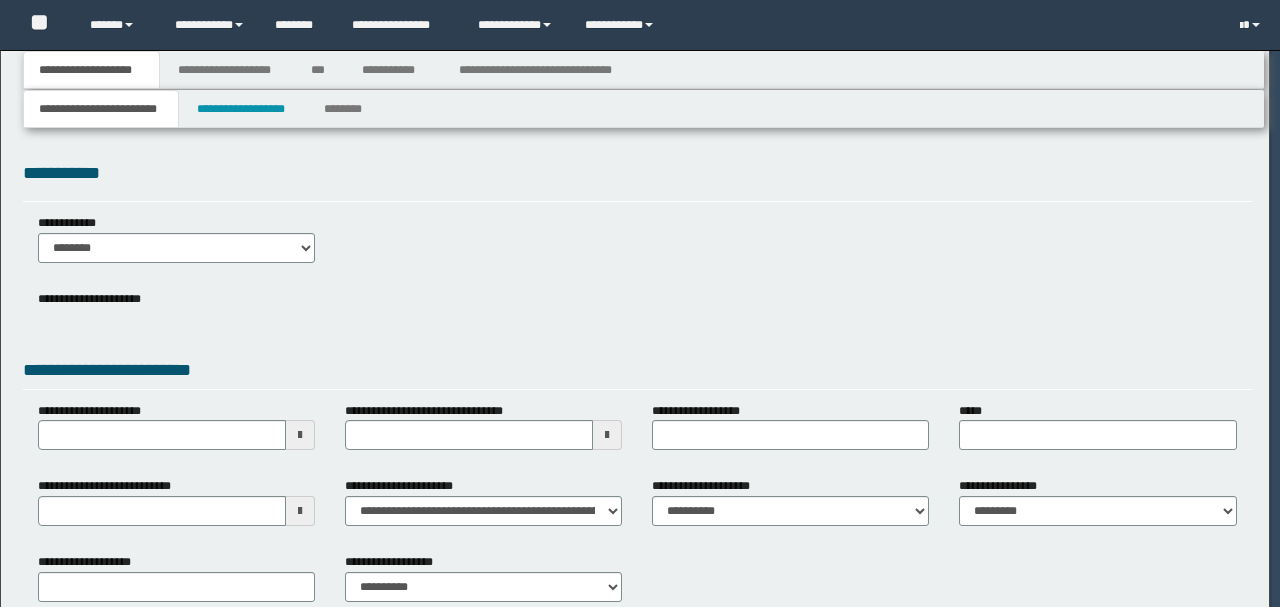 scroll, scrollTop: 0, scrollLeft: 0, axis: both 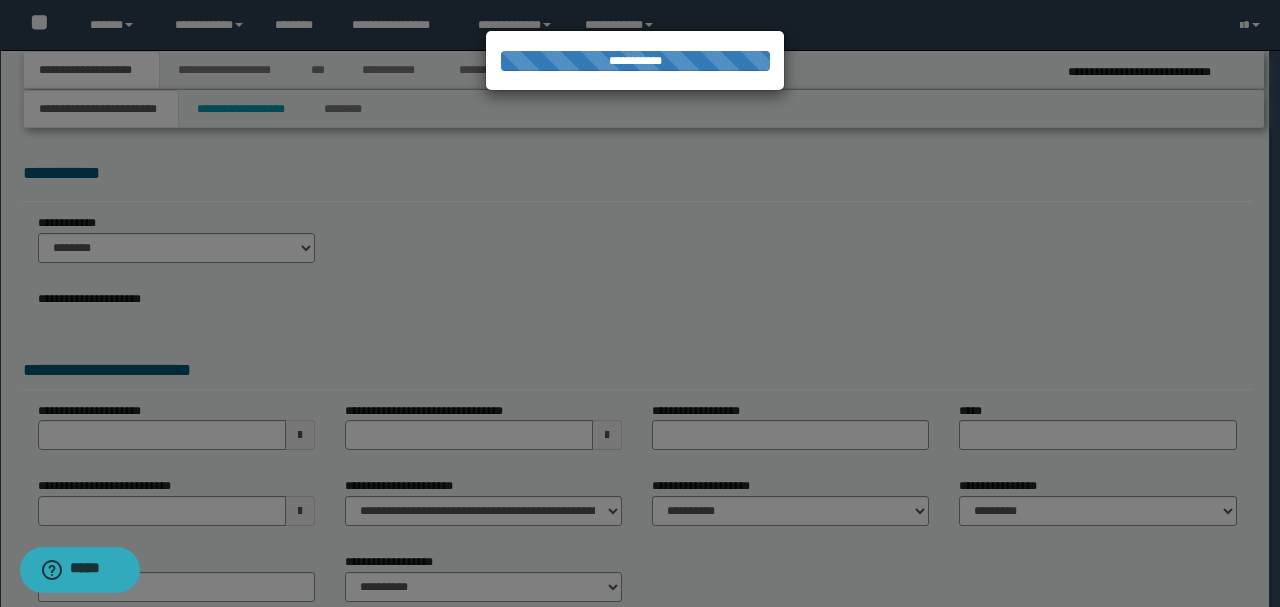 select on "*" 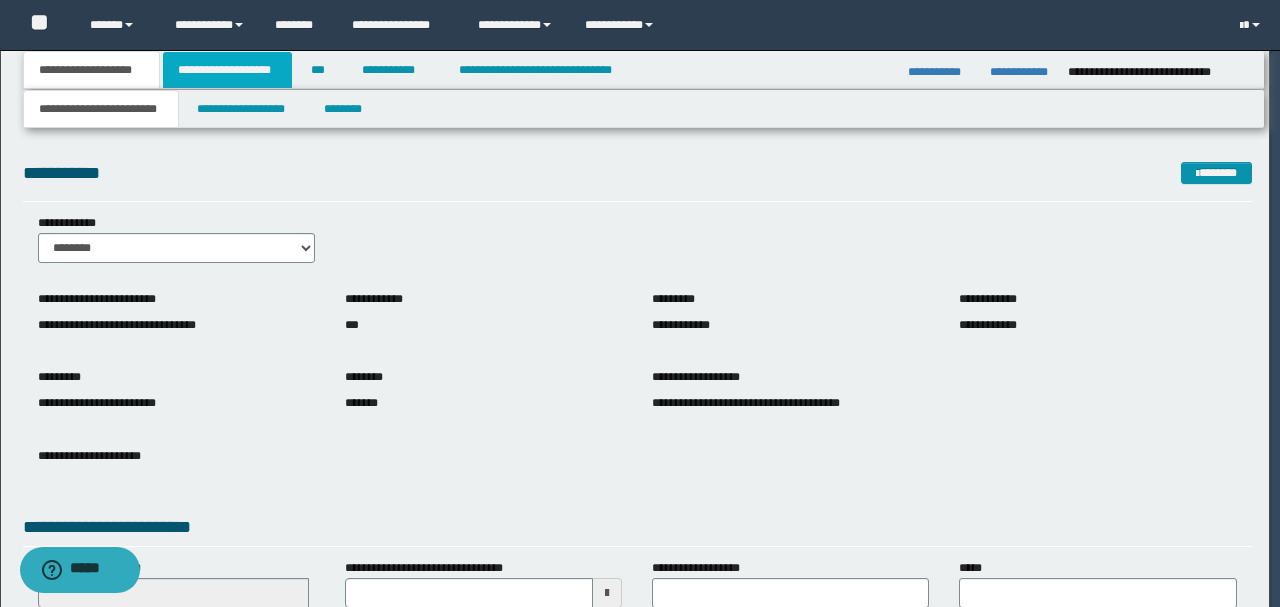 click on "**********" at bounding box center [227, 70] 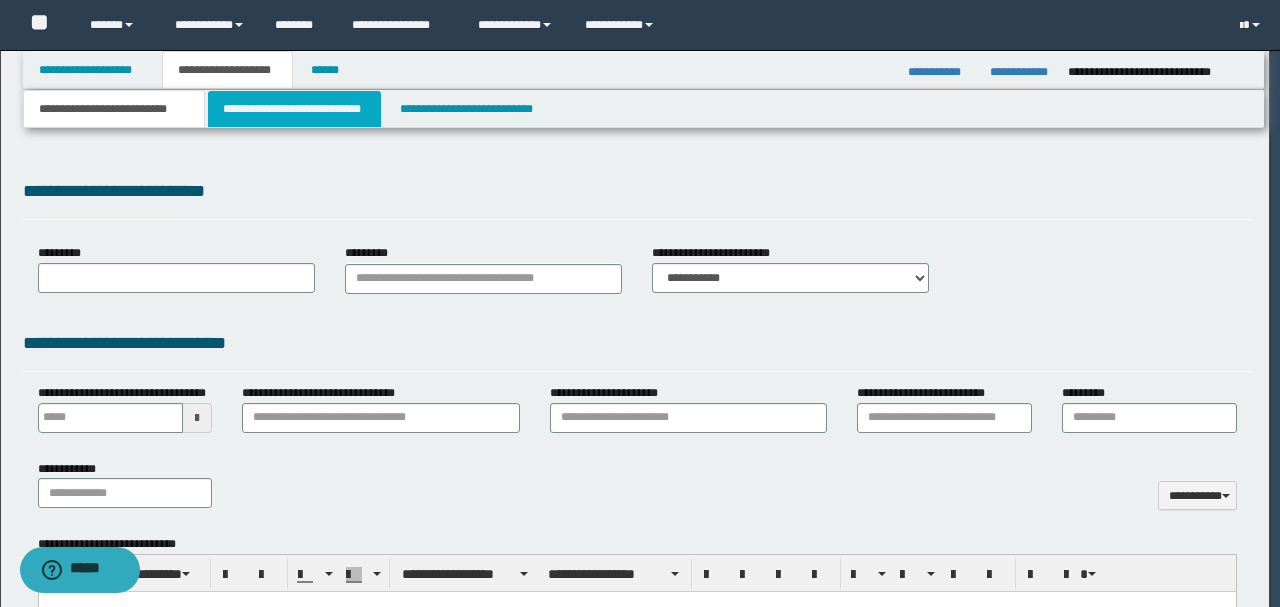 click on "**********" at bounding box center [294, 109] 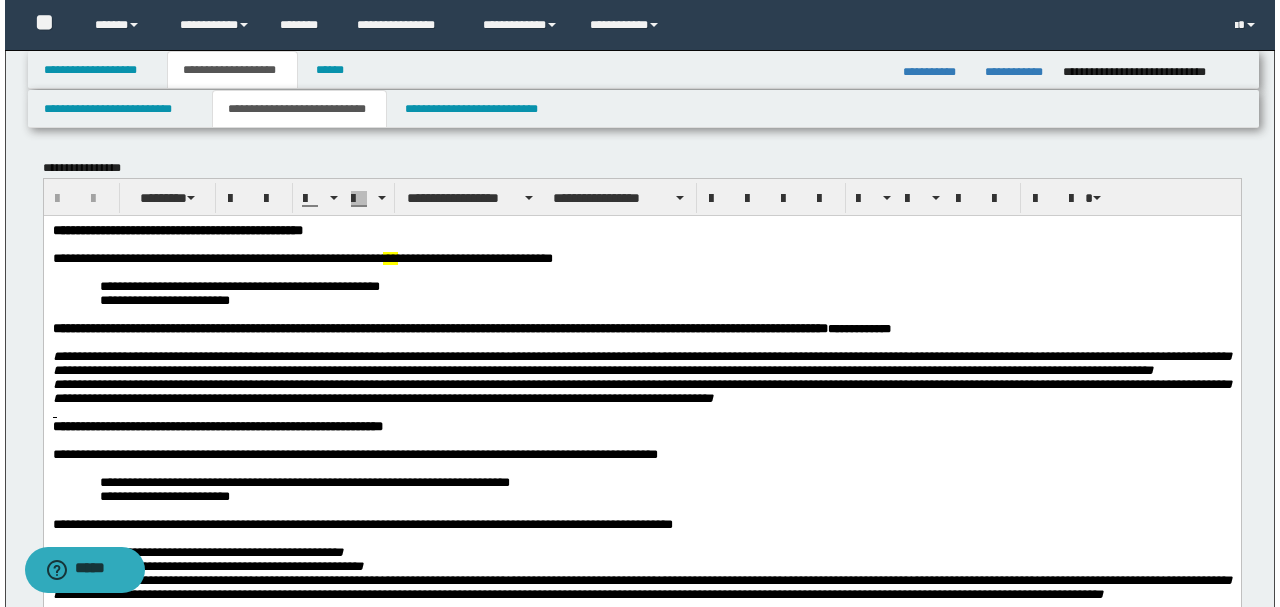 scroll, scrollTop: 0, scrollLeft: 0, axis: both 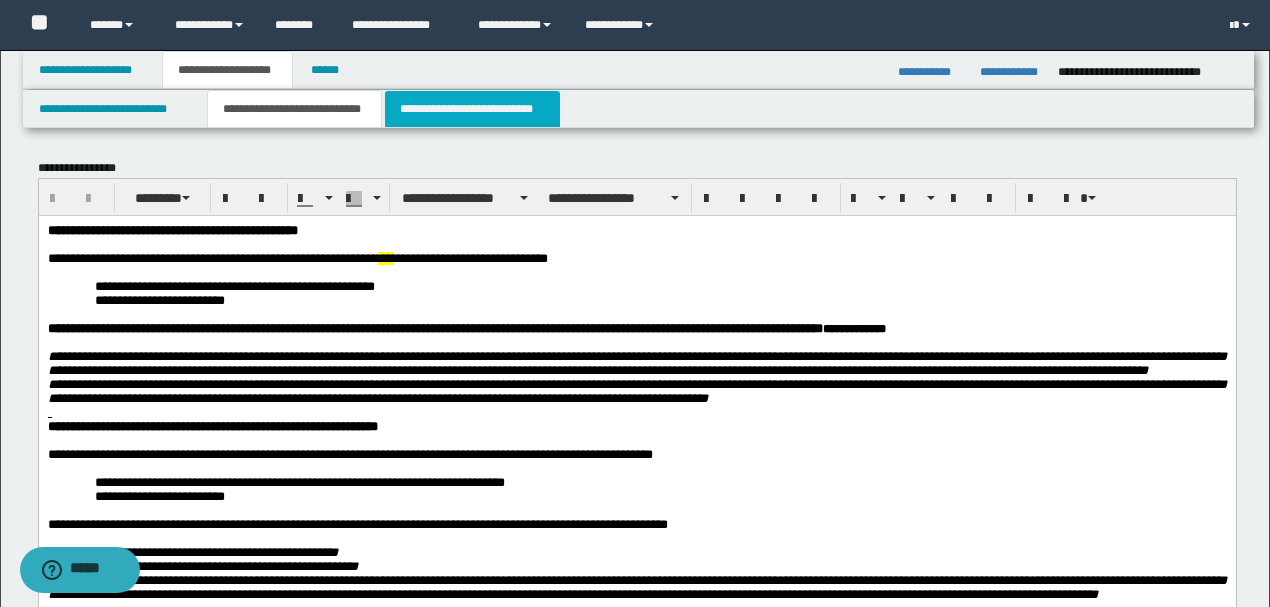 click on "**********" at bounding box center [472, 109] 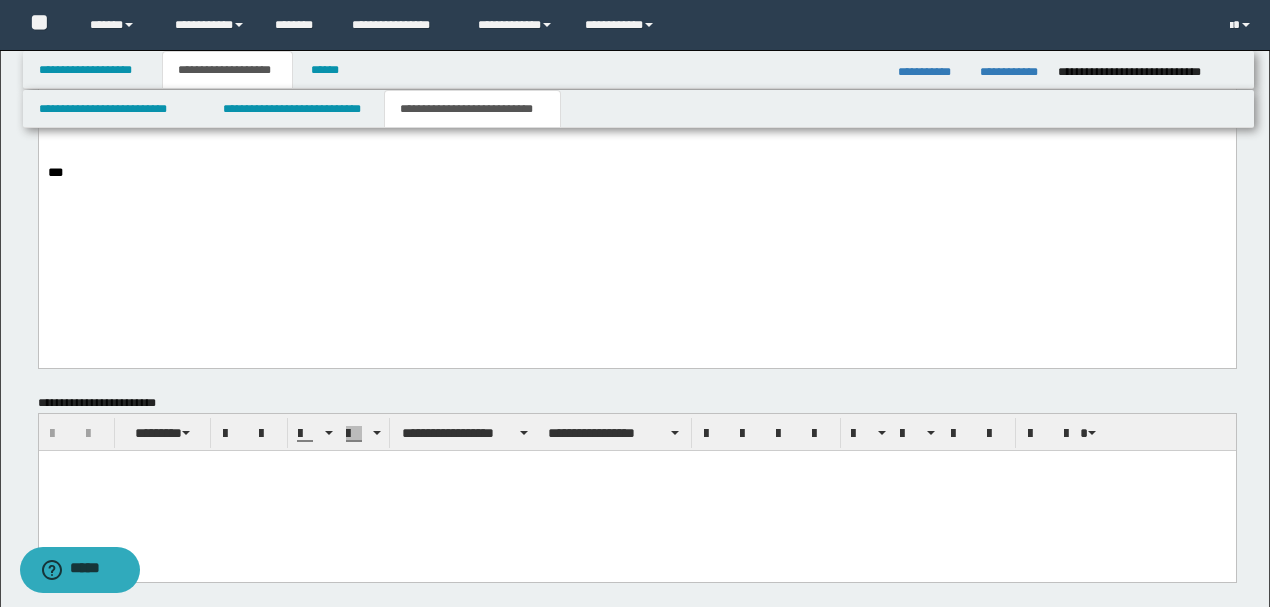 scroll, scrollTop: 866, scrollLeft: 0, axis: vertical 